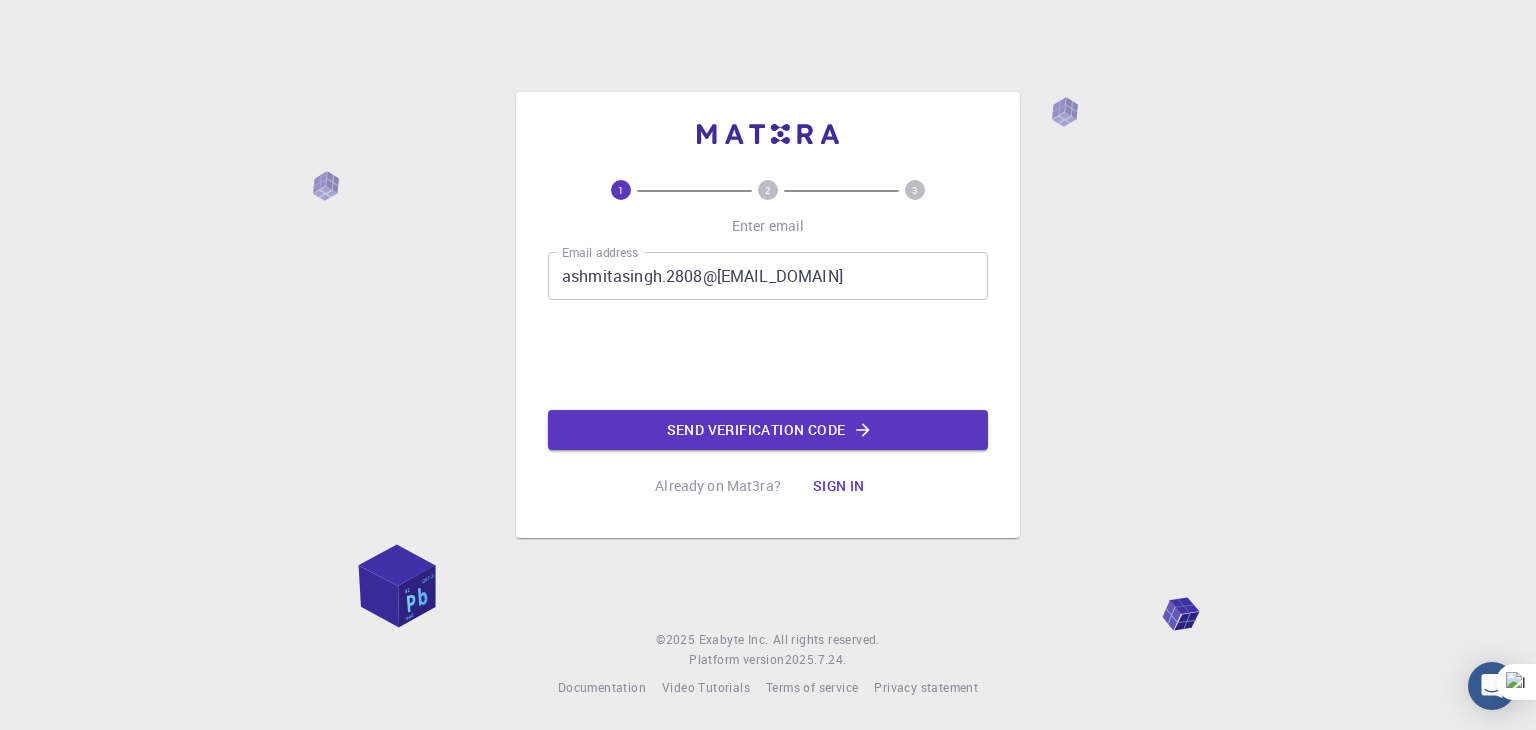 scroll, scrollTop: 0, scrollLeft: 0, axis: both 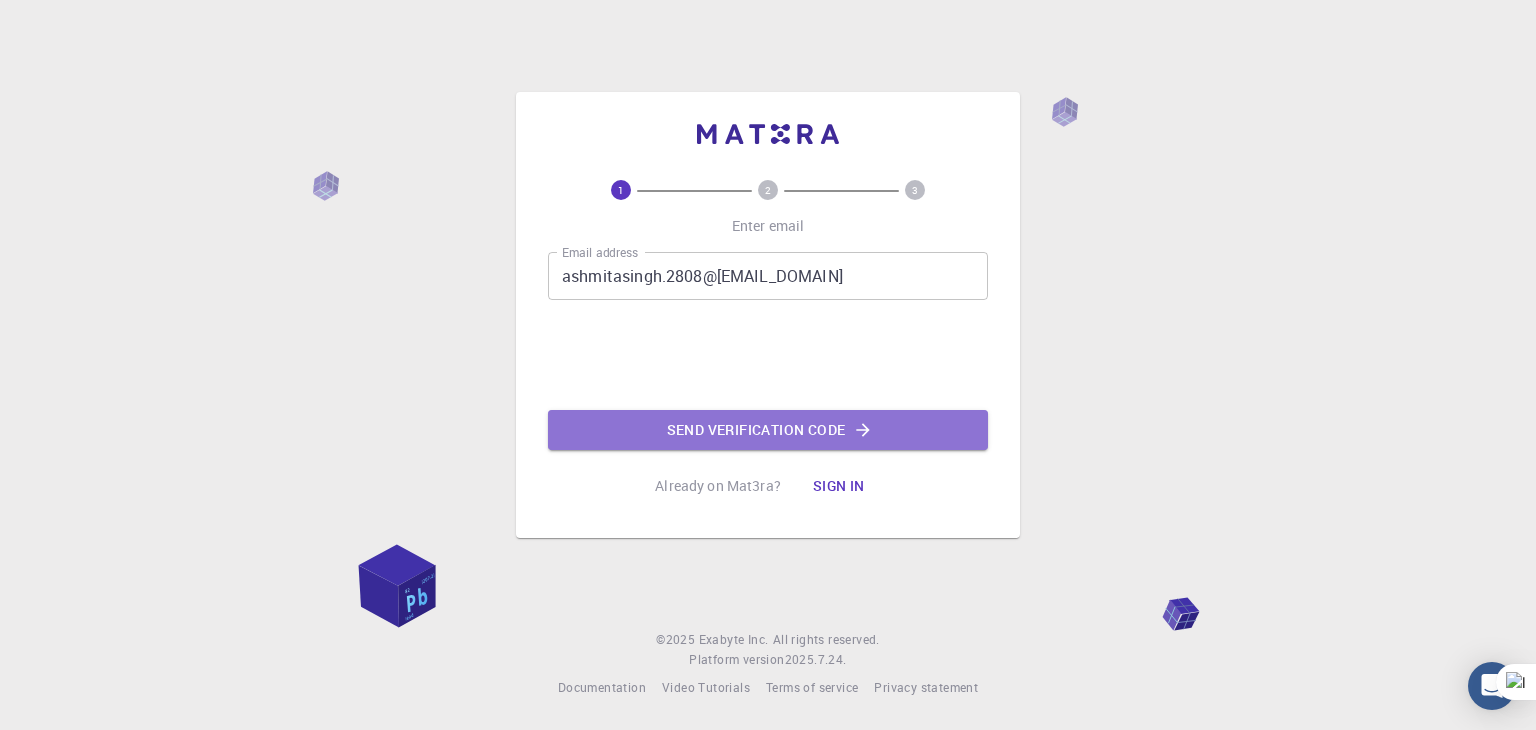 click on "Send verification code" 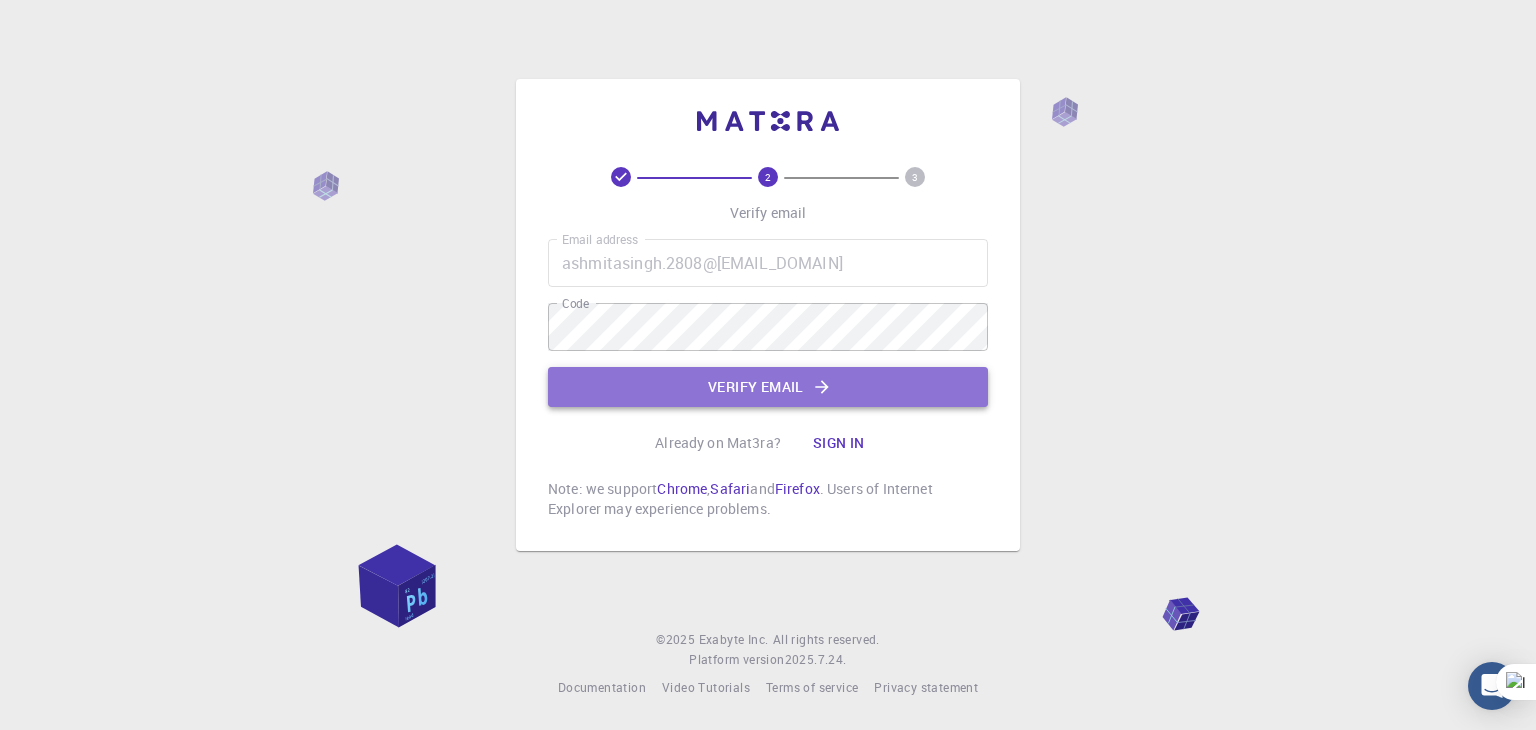 click on "Verify email" 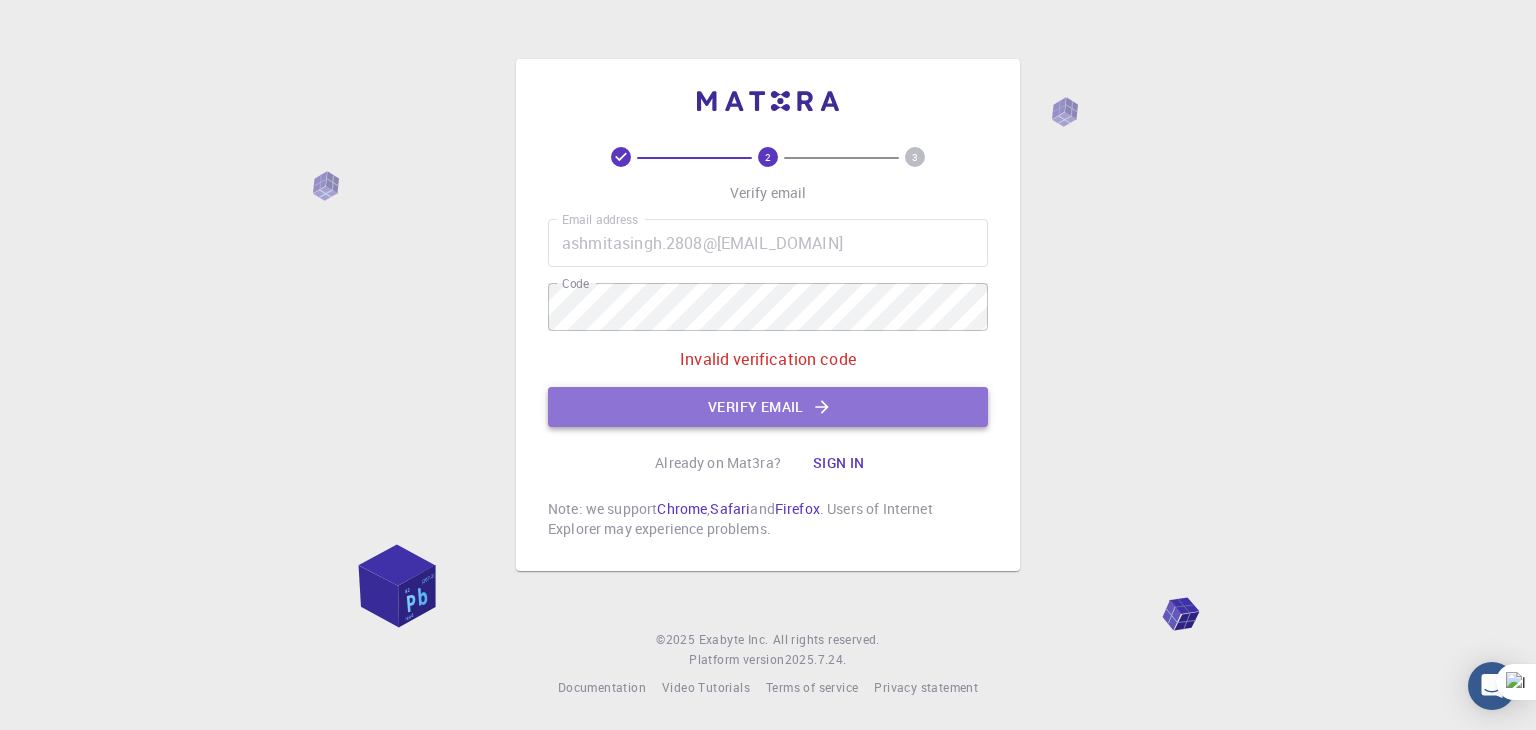 click on "Verify email" at bounding box center [768, 407] 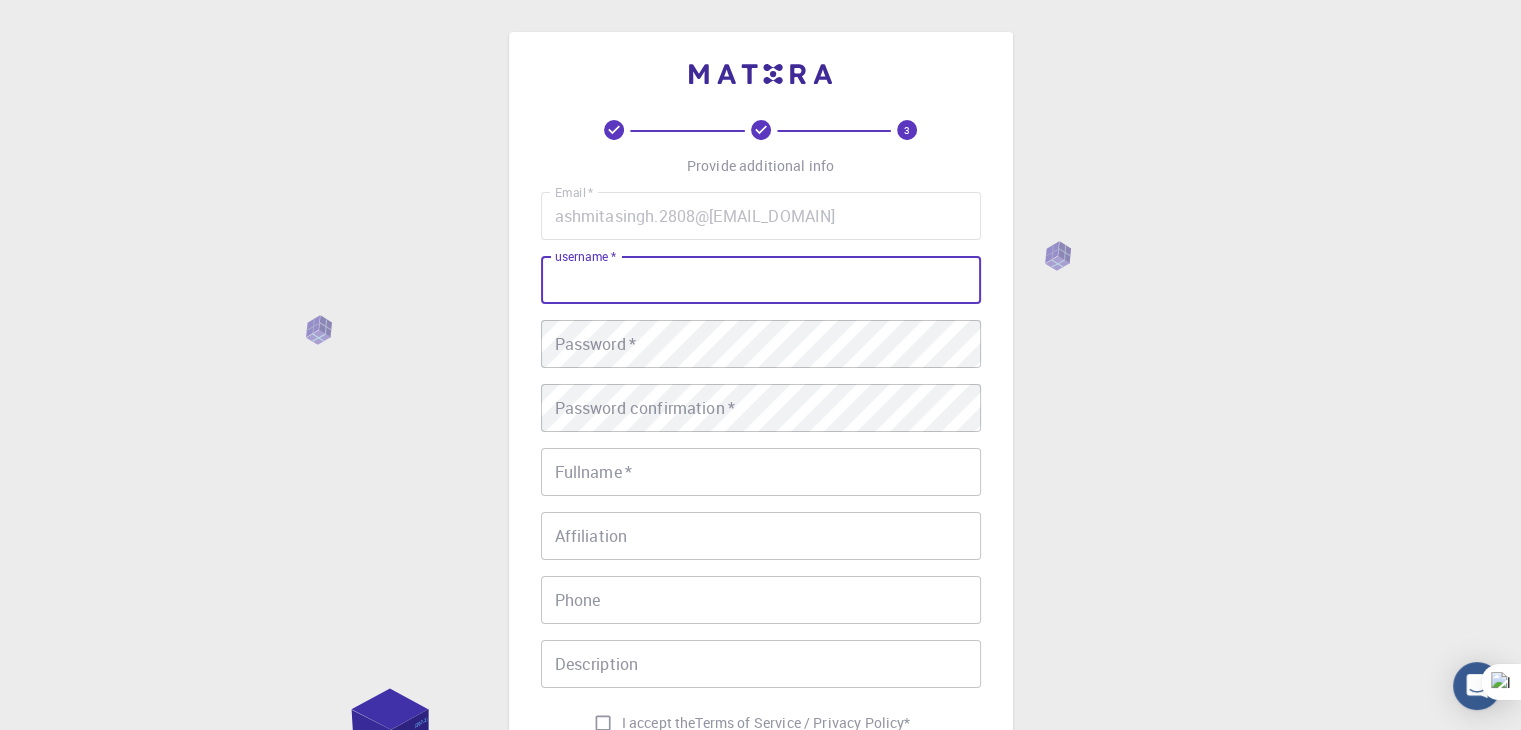 click on "username   *" at bounding box center (761, 280) 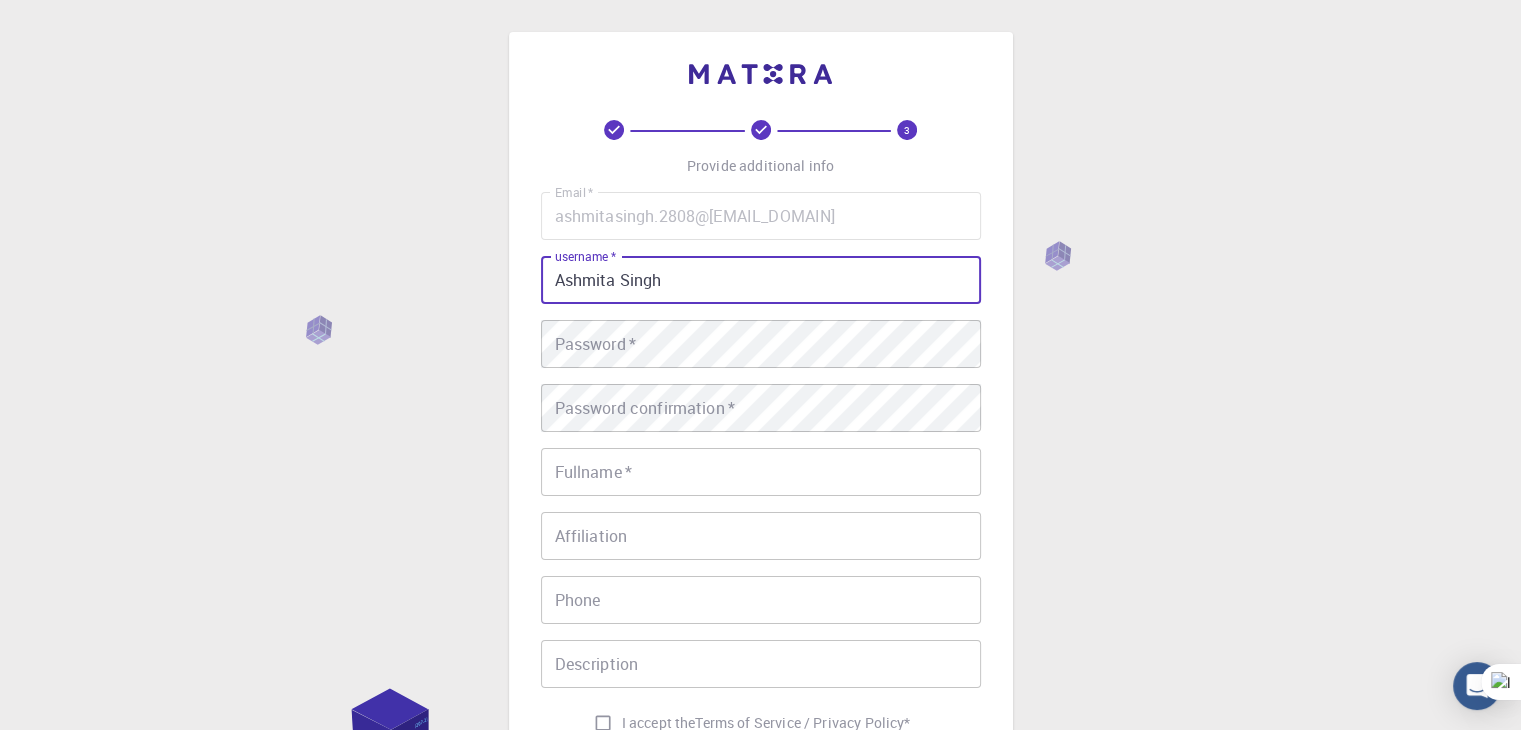 type on "Ashmita Singh" 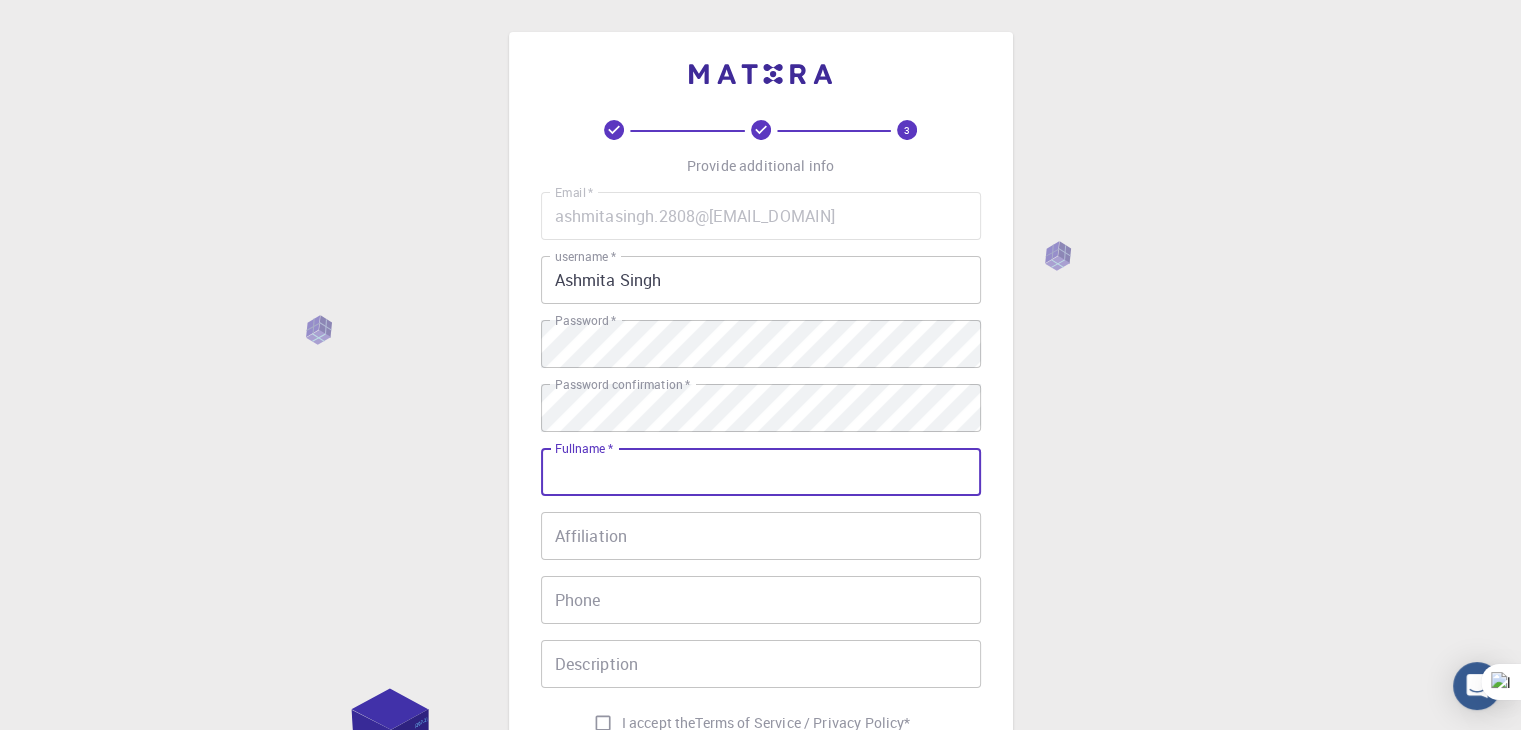 click on "Fullname   *" at bounding box center (761, 472) 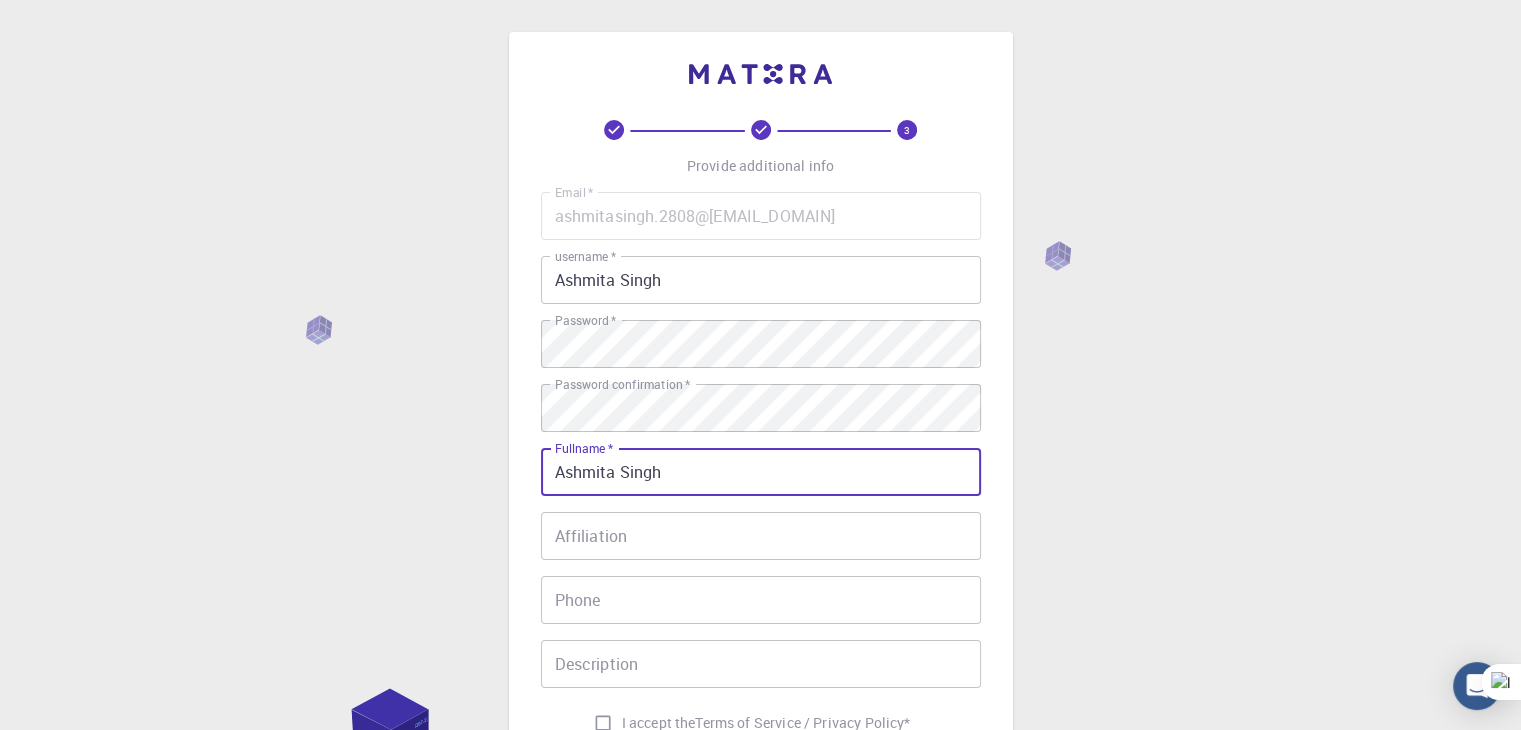 type on "Ashmita Singh" 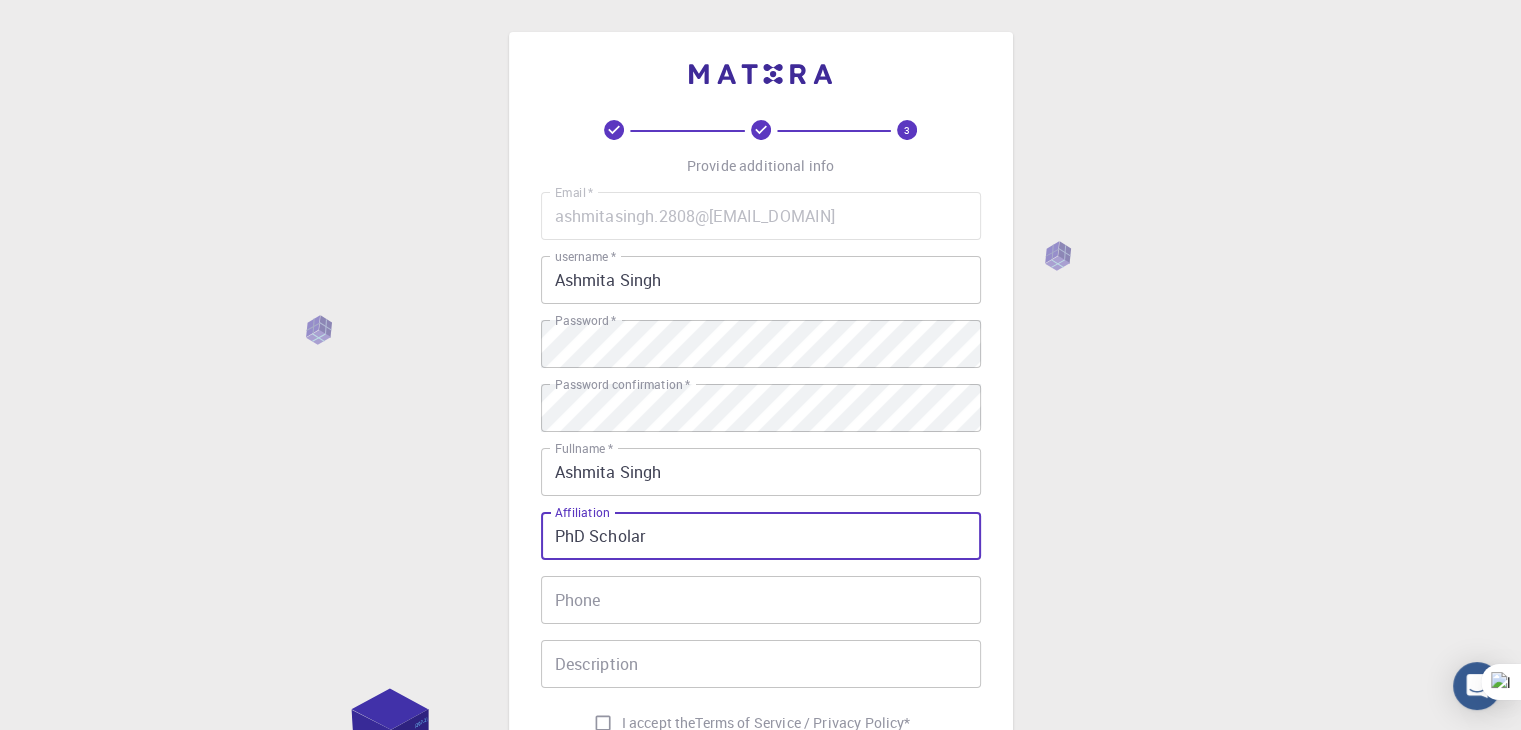type on "PhD Scholar" 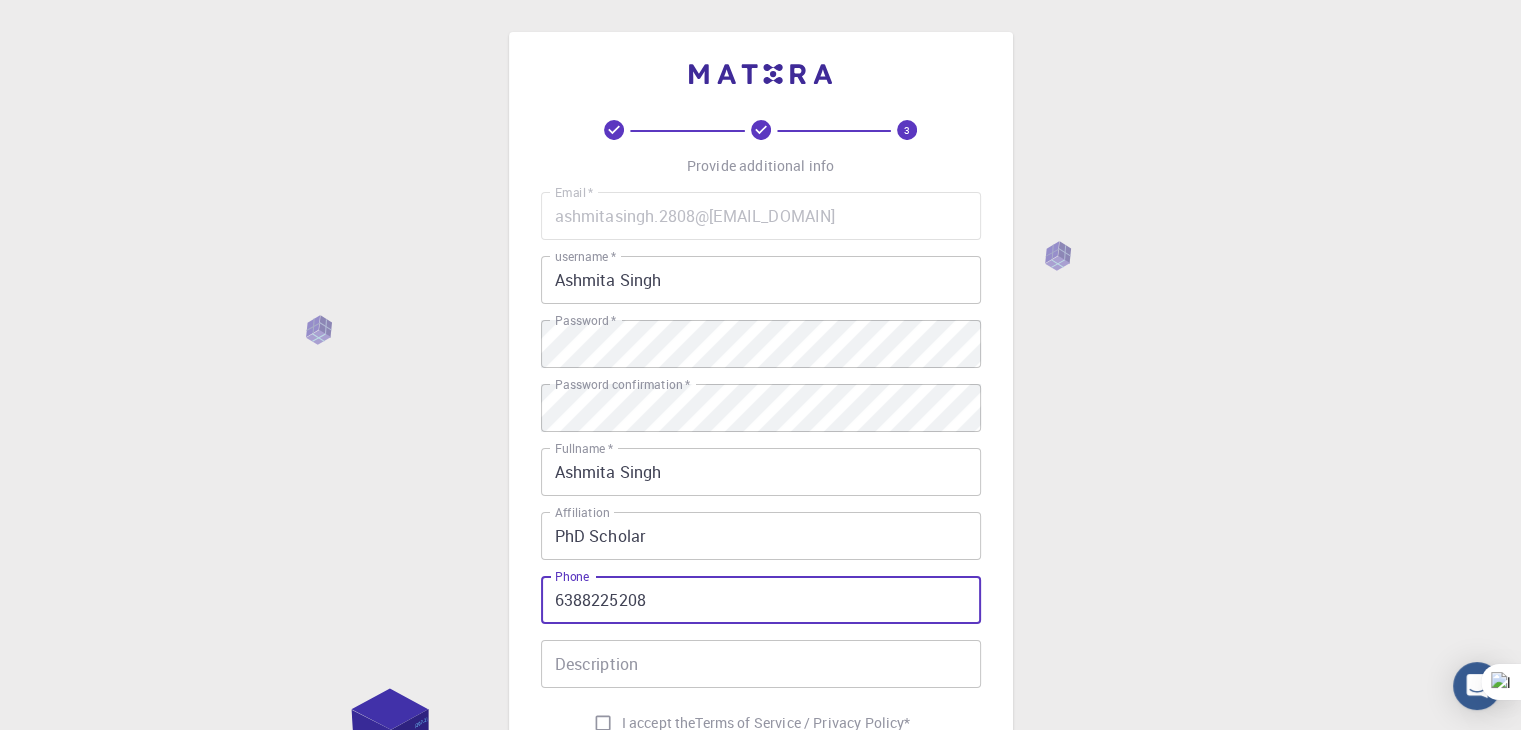 type on "6388225208" 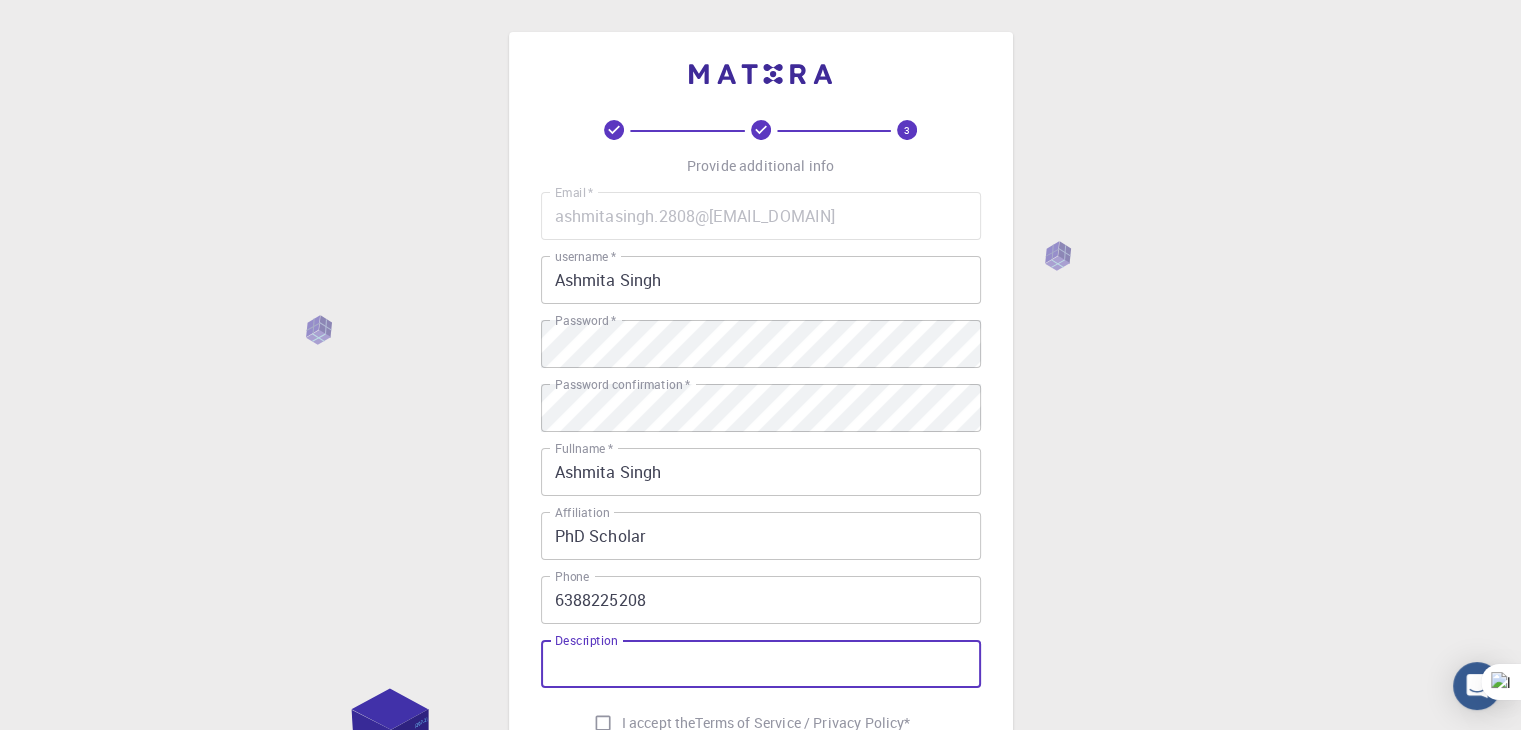 click on "Description" at bounding box center (761, 664) 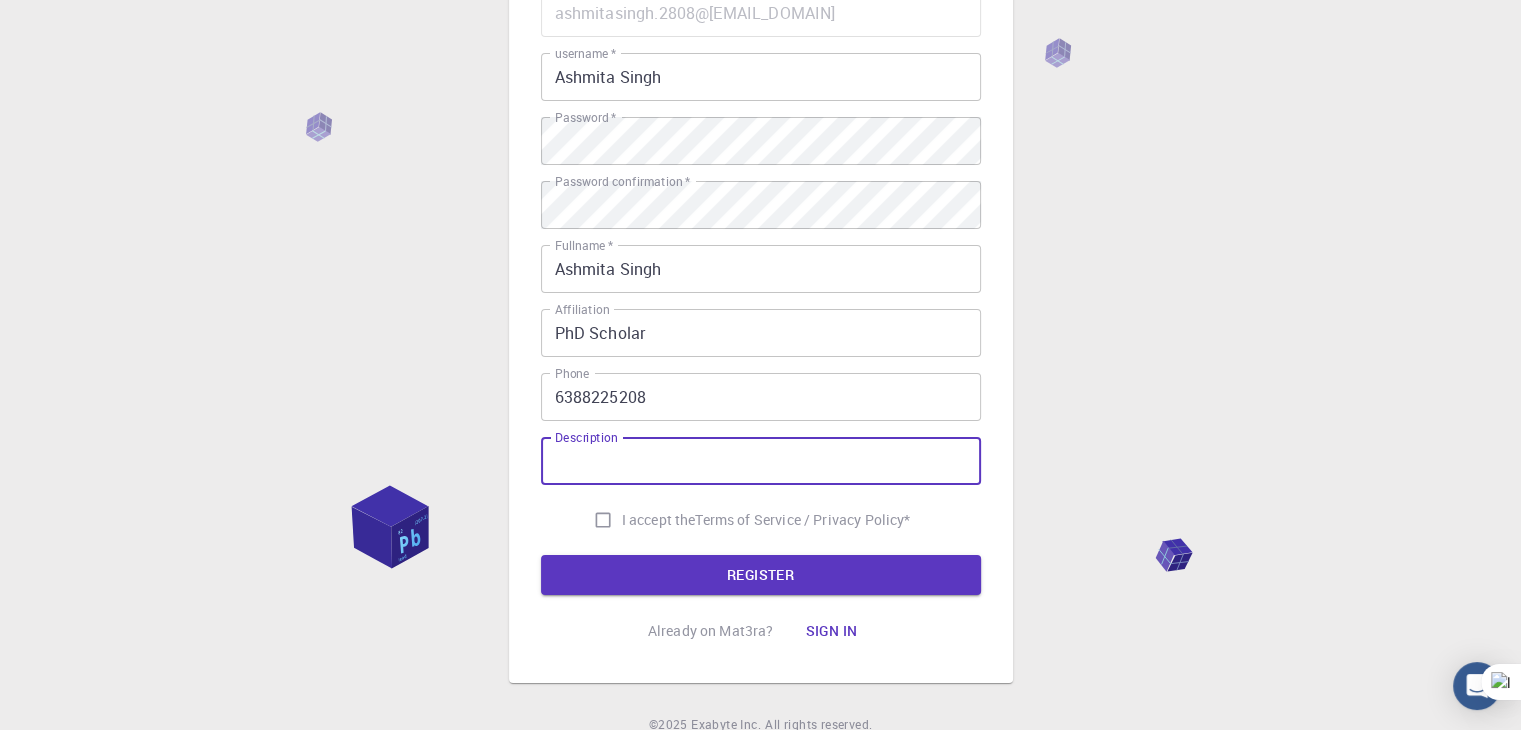 scroll, scrollTop: 225, scrollLeft: 0, axis: vertical 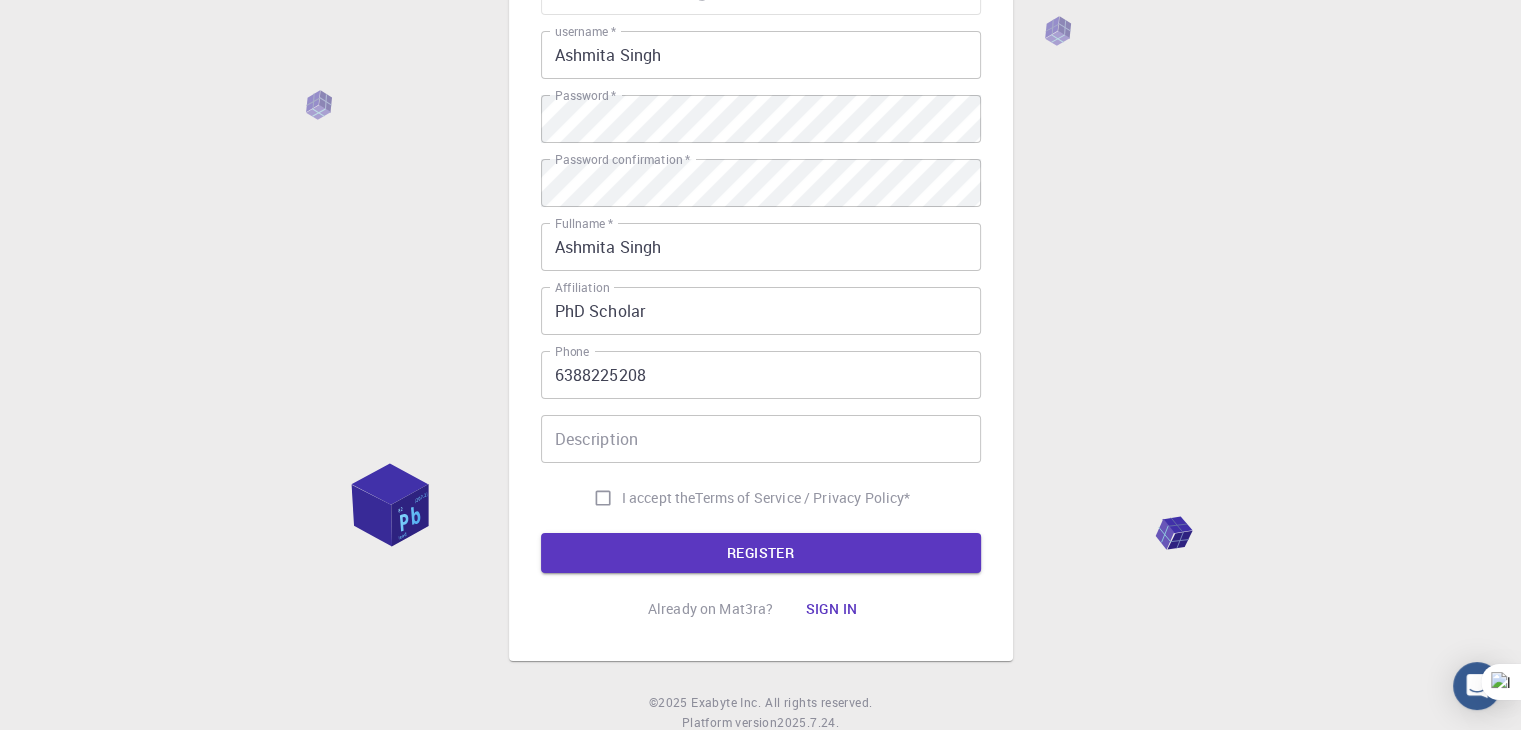 click on "Email   * ash@[EMAIL_DOMAIN] Email   * username   * [FIRST] [LAST] username   * Password   * Password   * Password confirmation   * Password confirmation   * Fullname   * [FIRST] [LAST] Fullname   * Affiliation PhD Scholar Affiliation Phone [PHONE] Phone Description Description I accept the  Terms of Service / Privacy Policy  *" at bounding box center [761, 242] 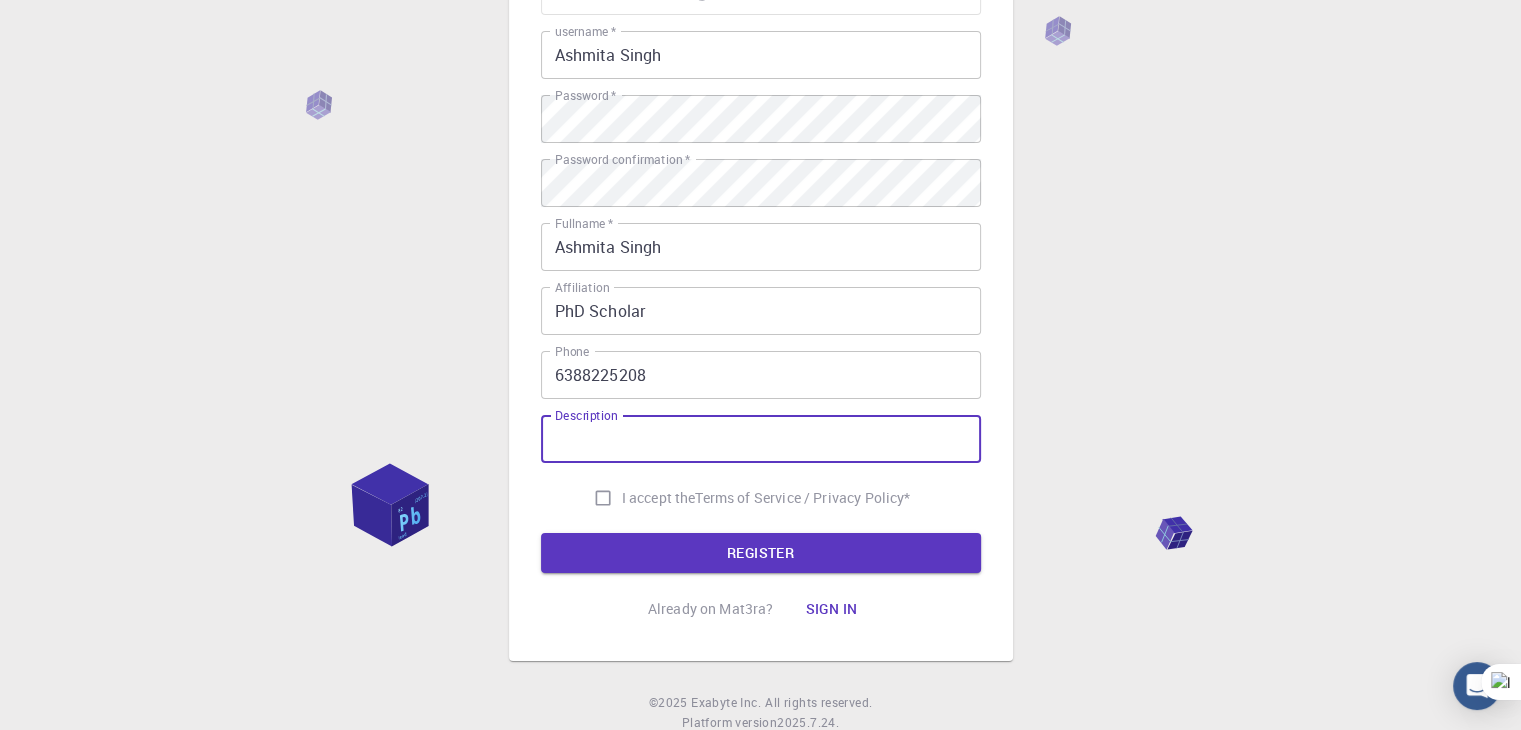 click on "Description" at bounding box center (761, 439) 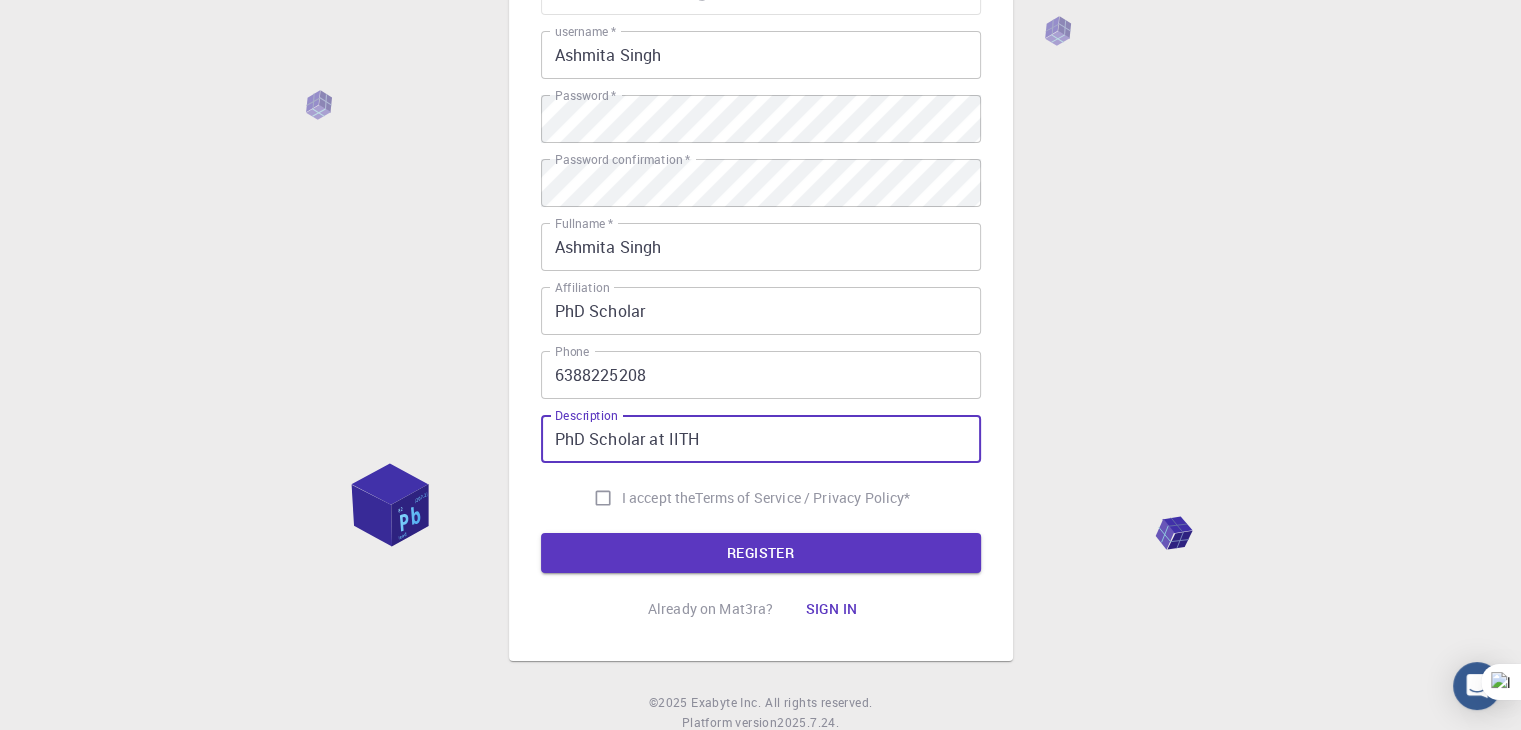 type on "PhD Scholar at IITH" 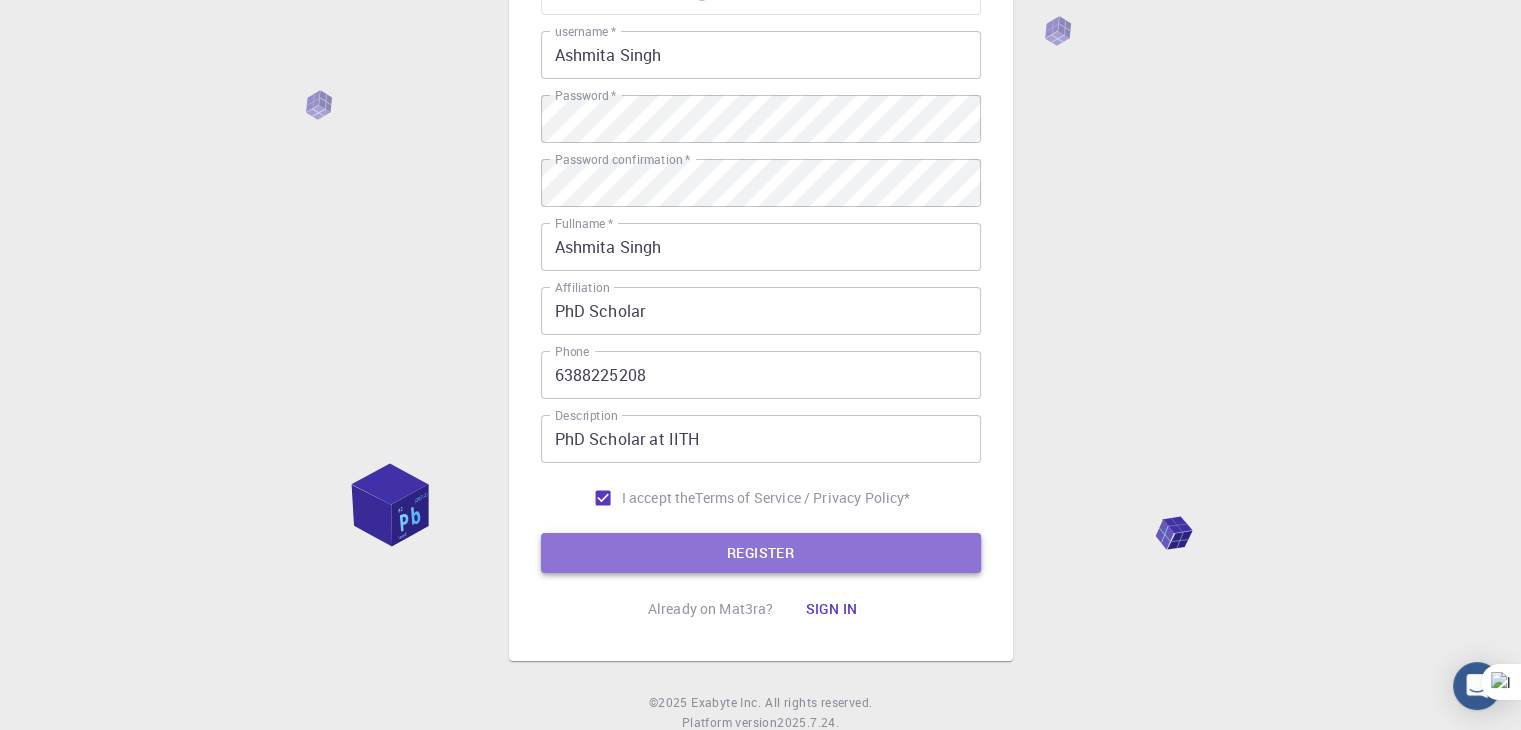 click on "REGISTER" at bounding box center [761, 553] 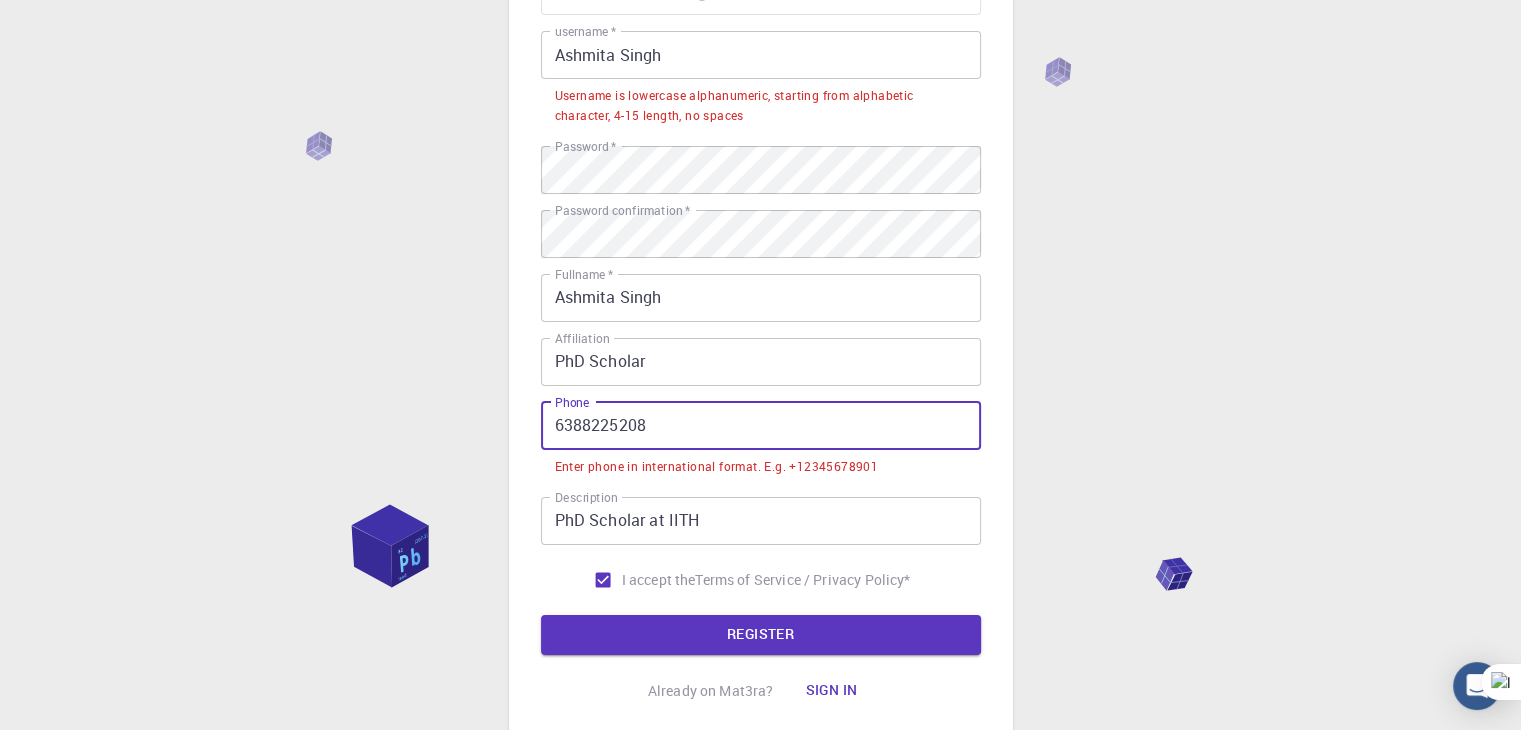 click on "6388225208" at bounding box center (761, 426) 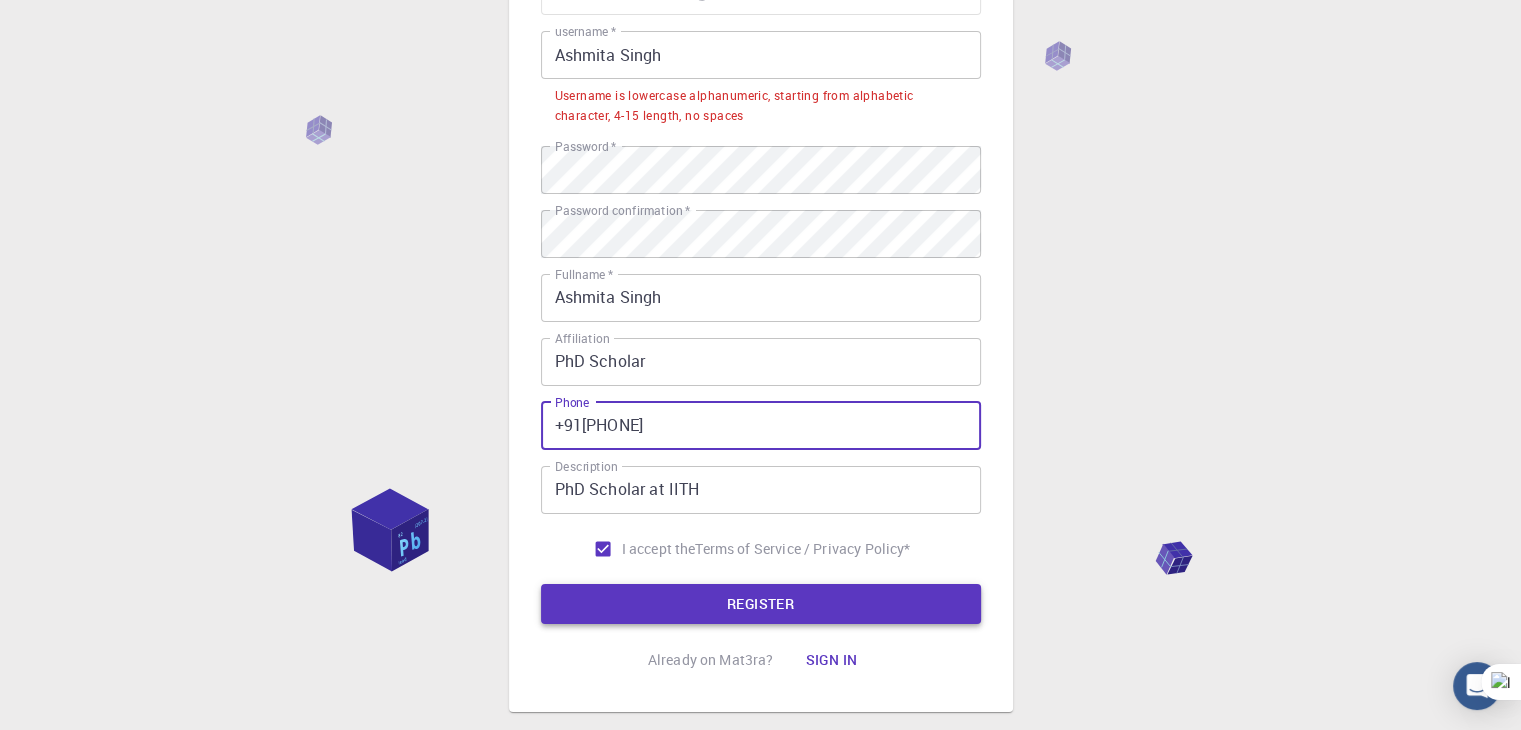 type on "+91[PHONE]" 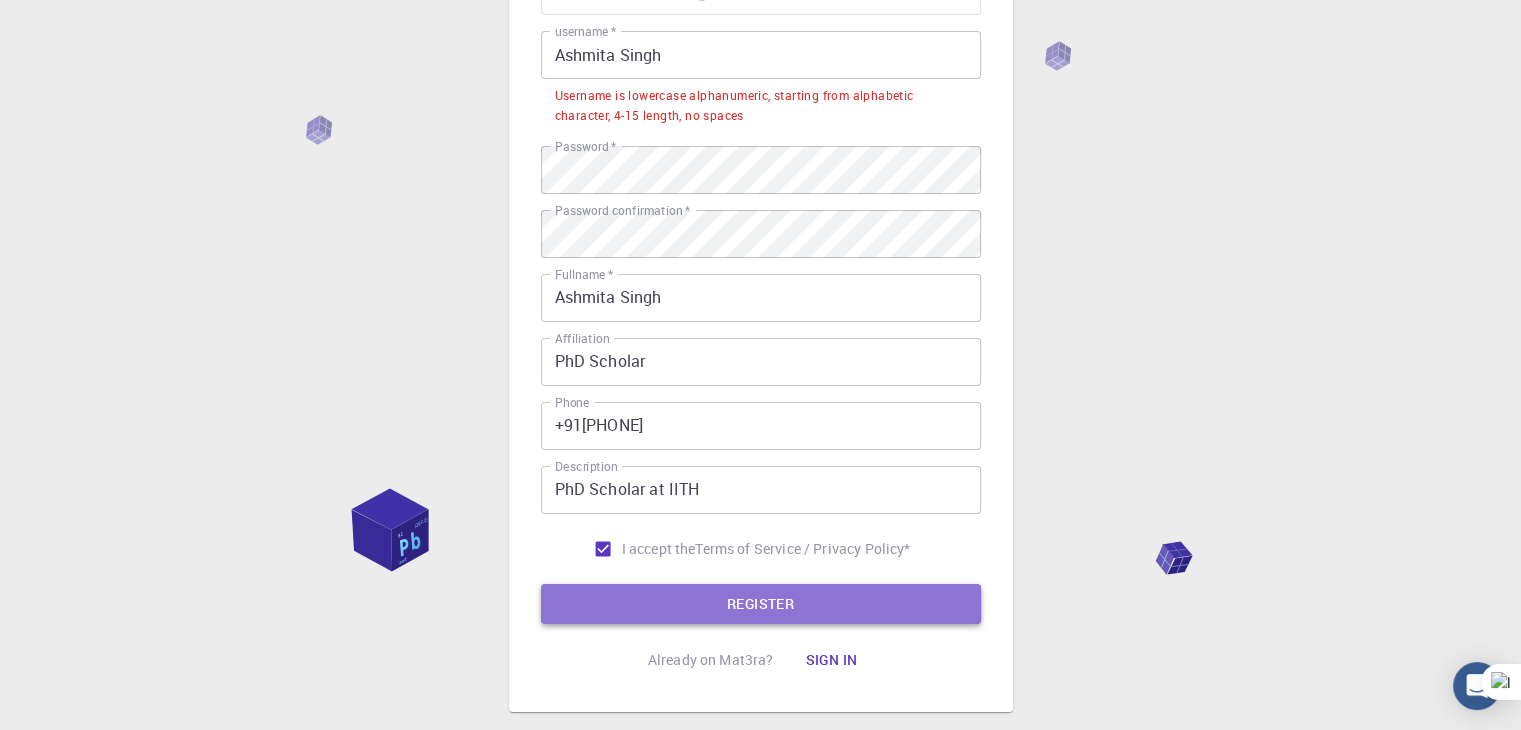 click on "REGISTER" at bounding box center (761, 604) 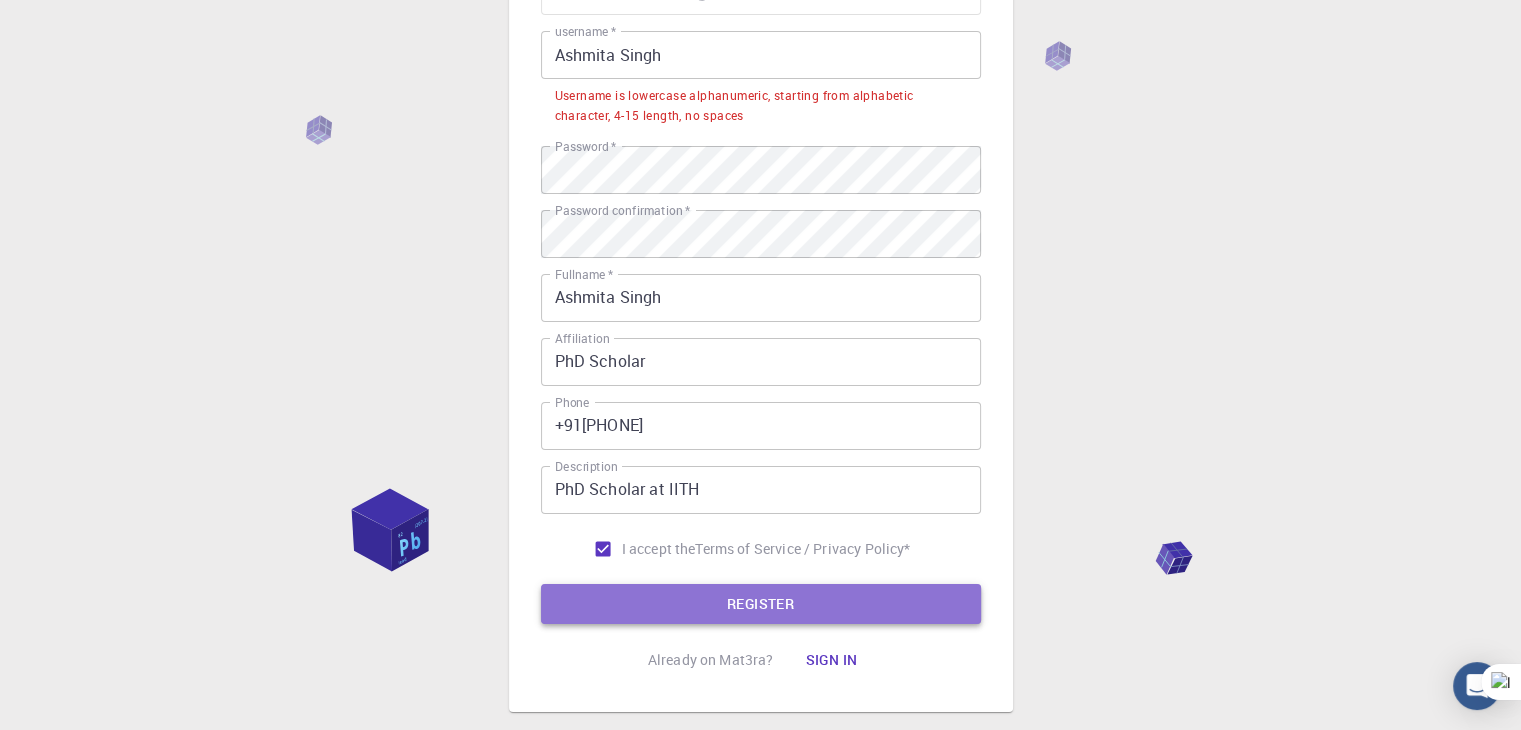 click on "REGISTER" at bounding box center (761, 604) 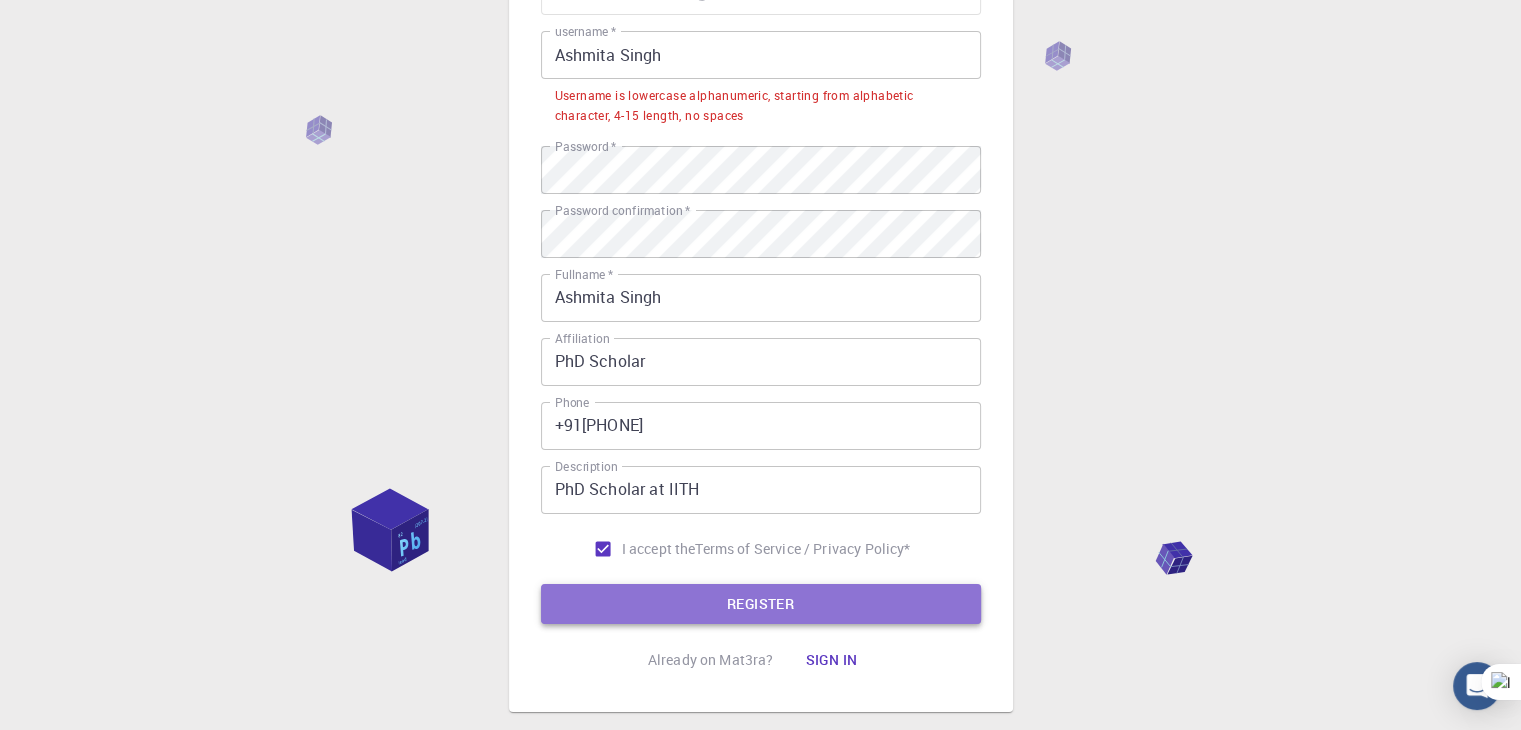 click on "REGISTER" at bounding box center [761, 604] 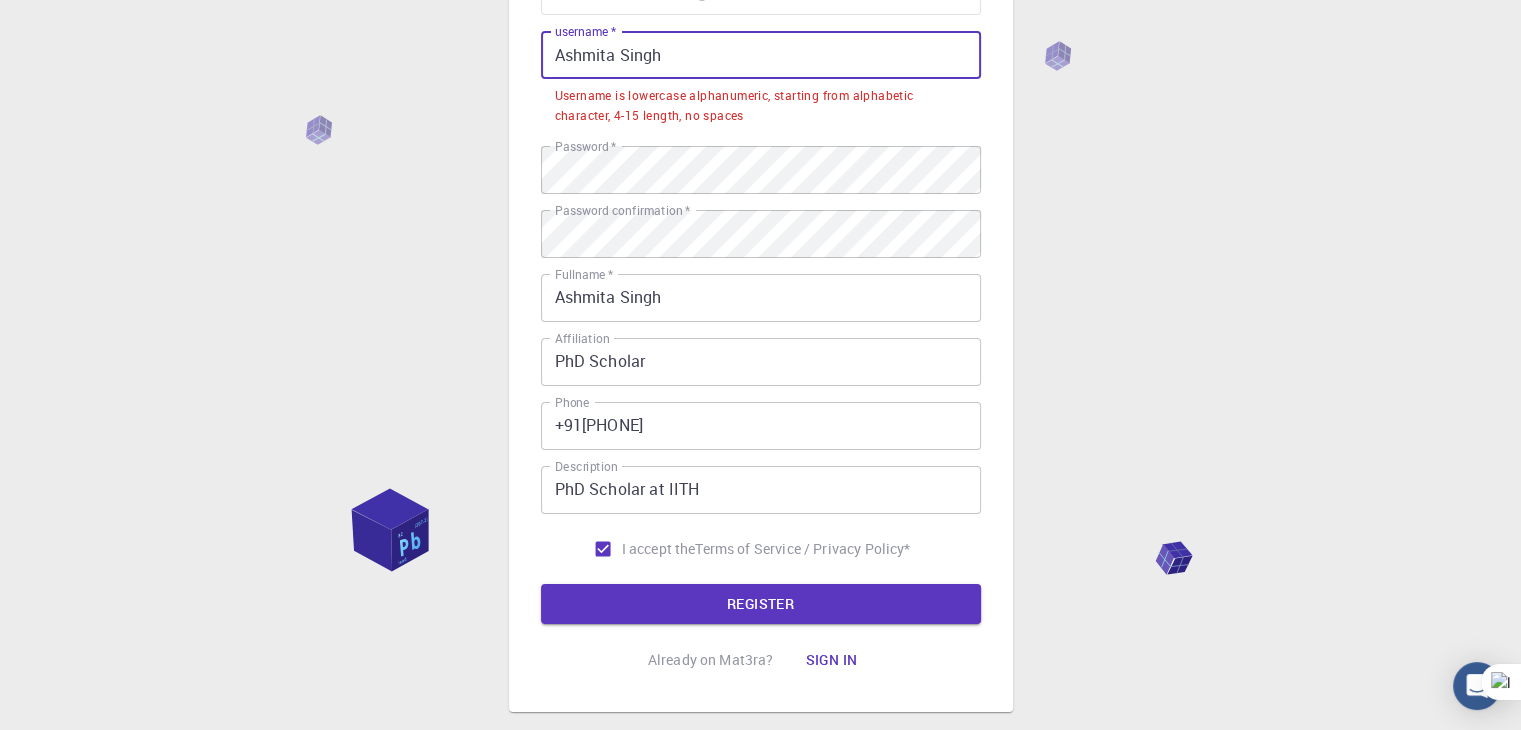 drag, startPoint x: 699, startPoint y: 59, endPoint x: 616, endPoint y: 59, distance: 83 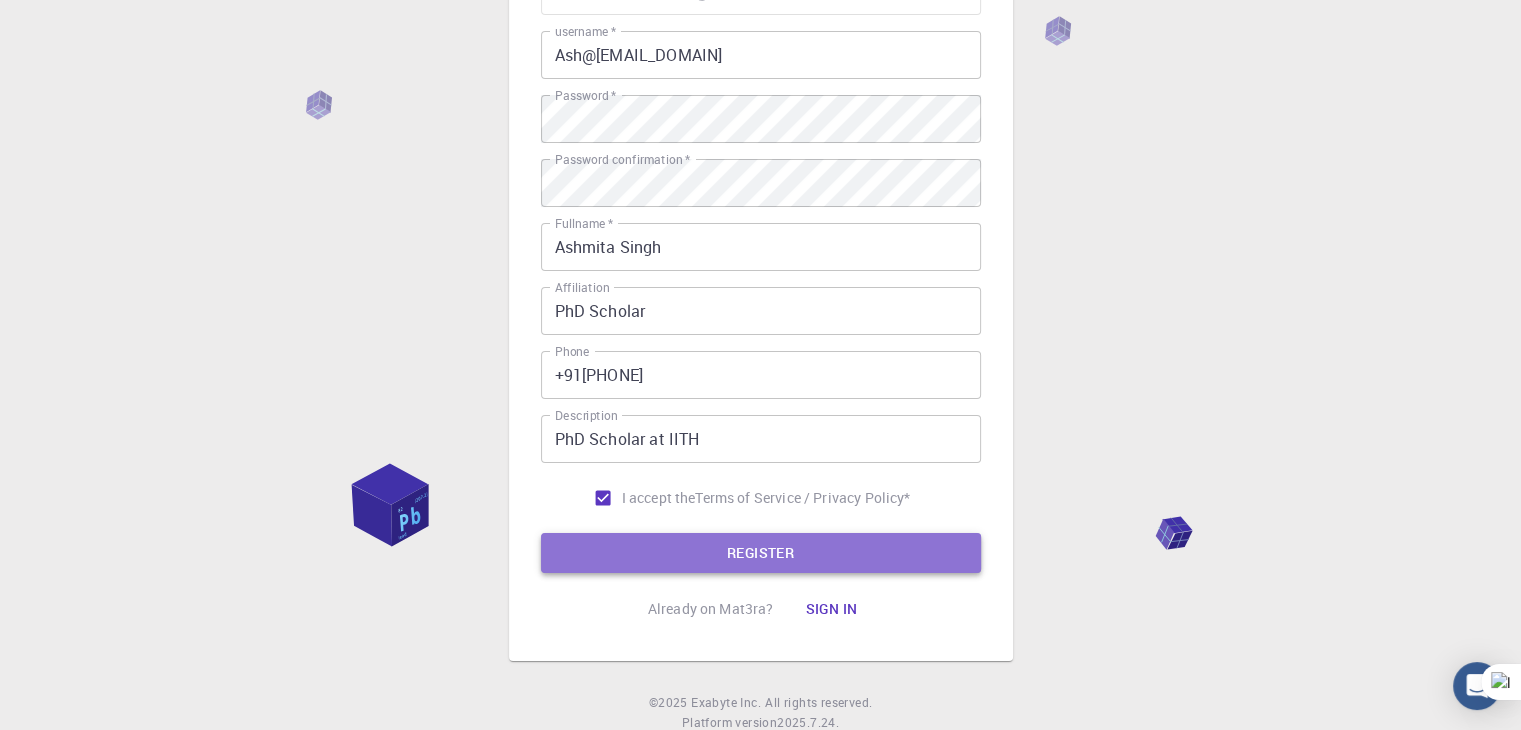 click on "REGISTER" at bounding box center (761, 553) 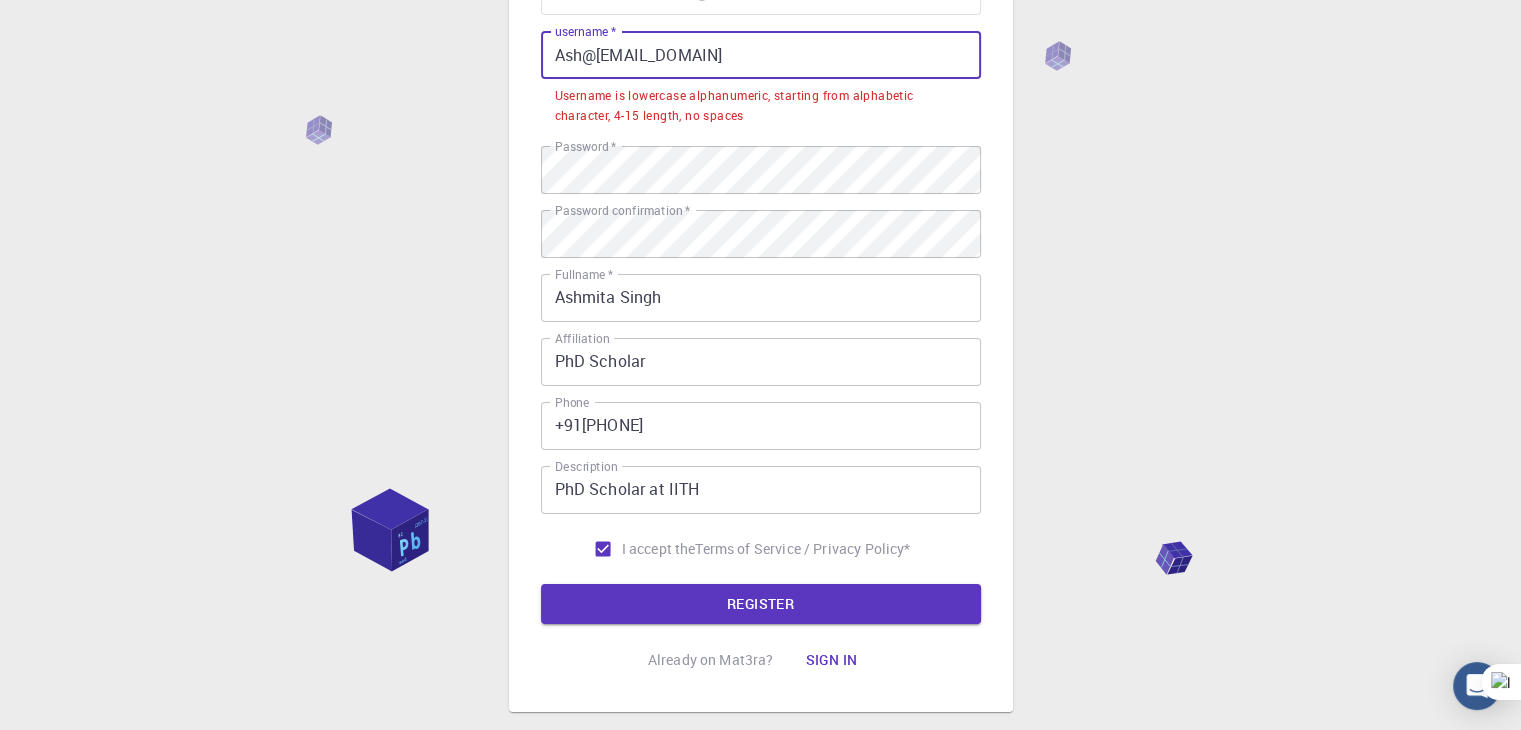 click on "Ash@[EMAIL_DOMAIN]" at bounding box center (761, 55) 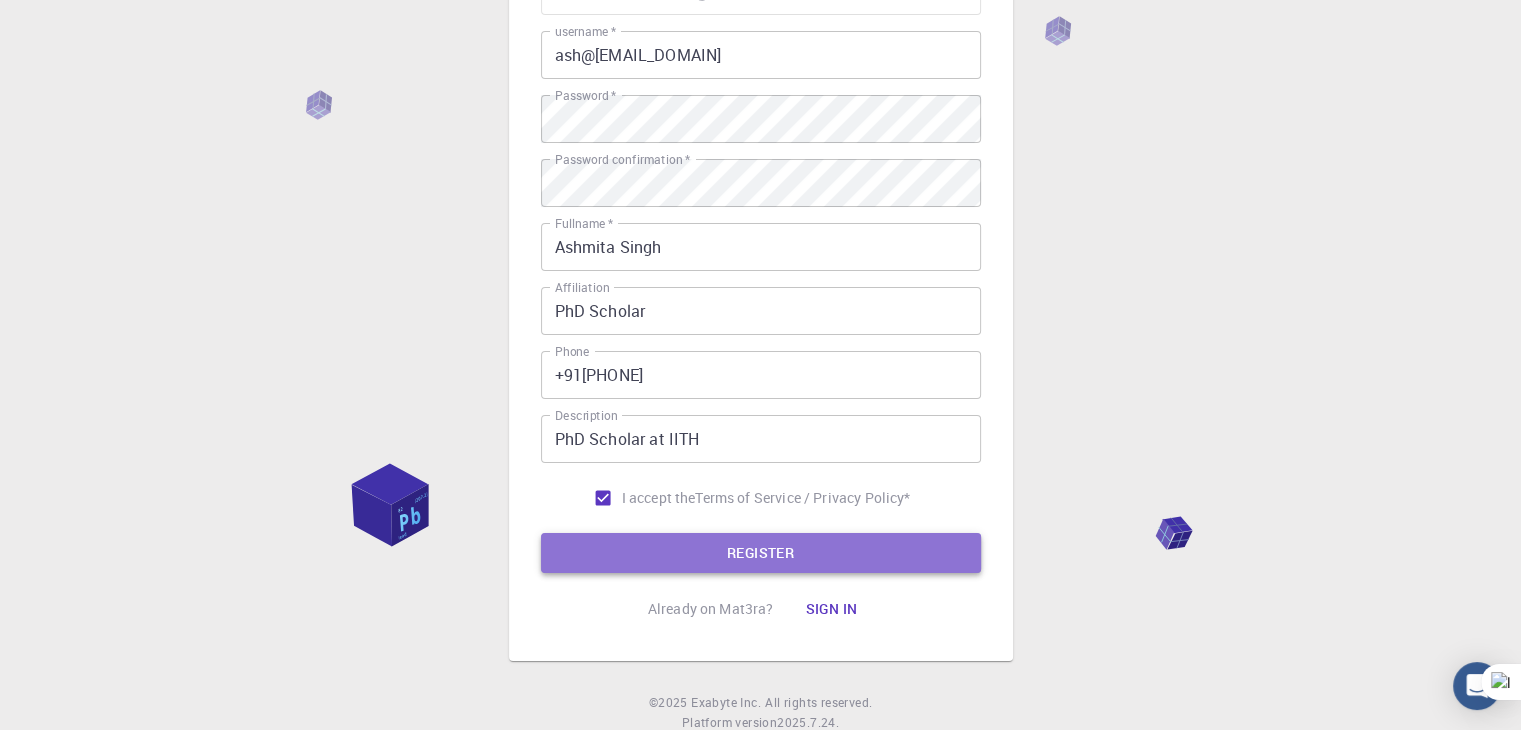 click on "REGISTER" at bounding box center (761, 553) 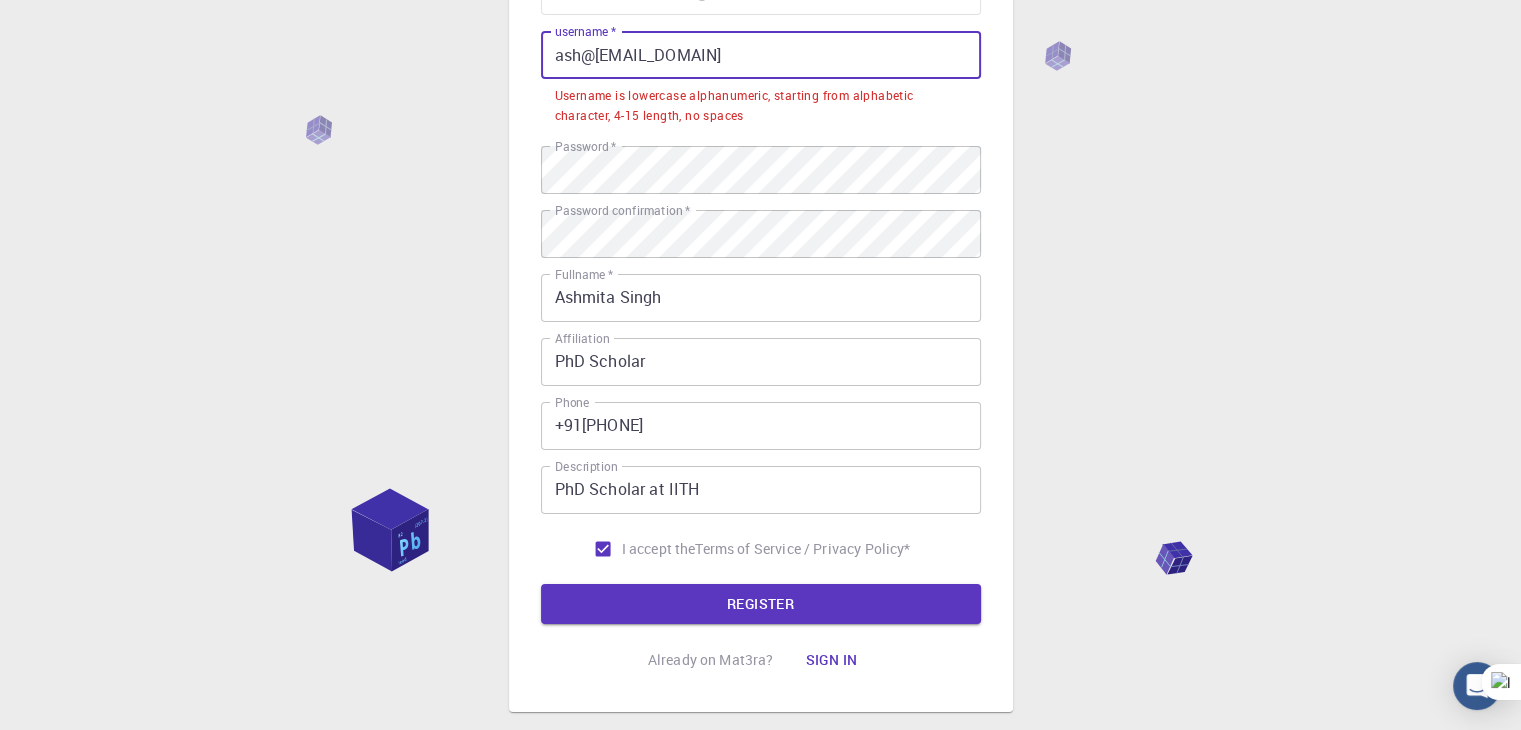 click on "ash@[EMAIL_DOMAIN]" at bounding box center [761, 55] 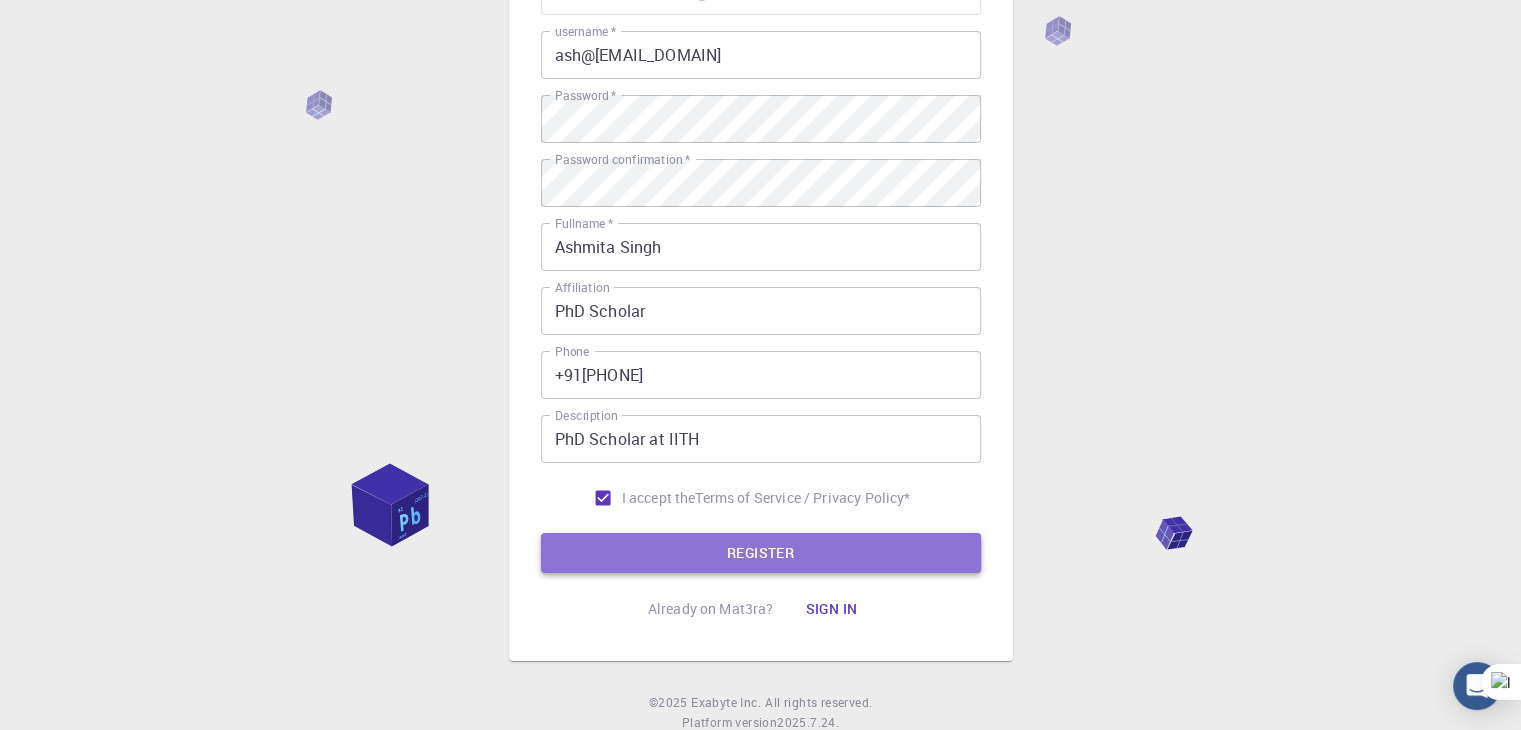 click on "REGISTER" at bounding box center (761, 553) 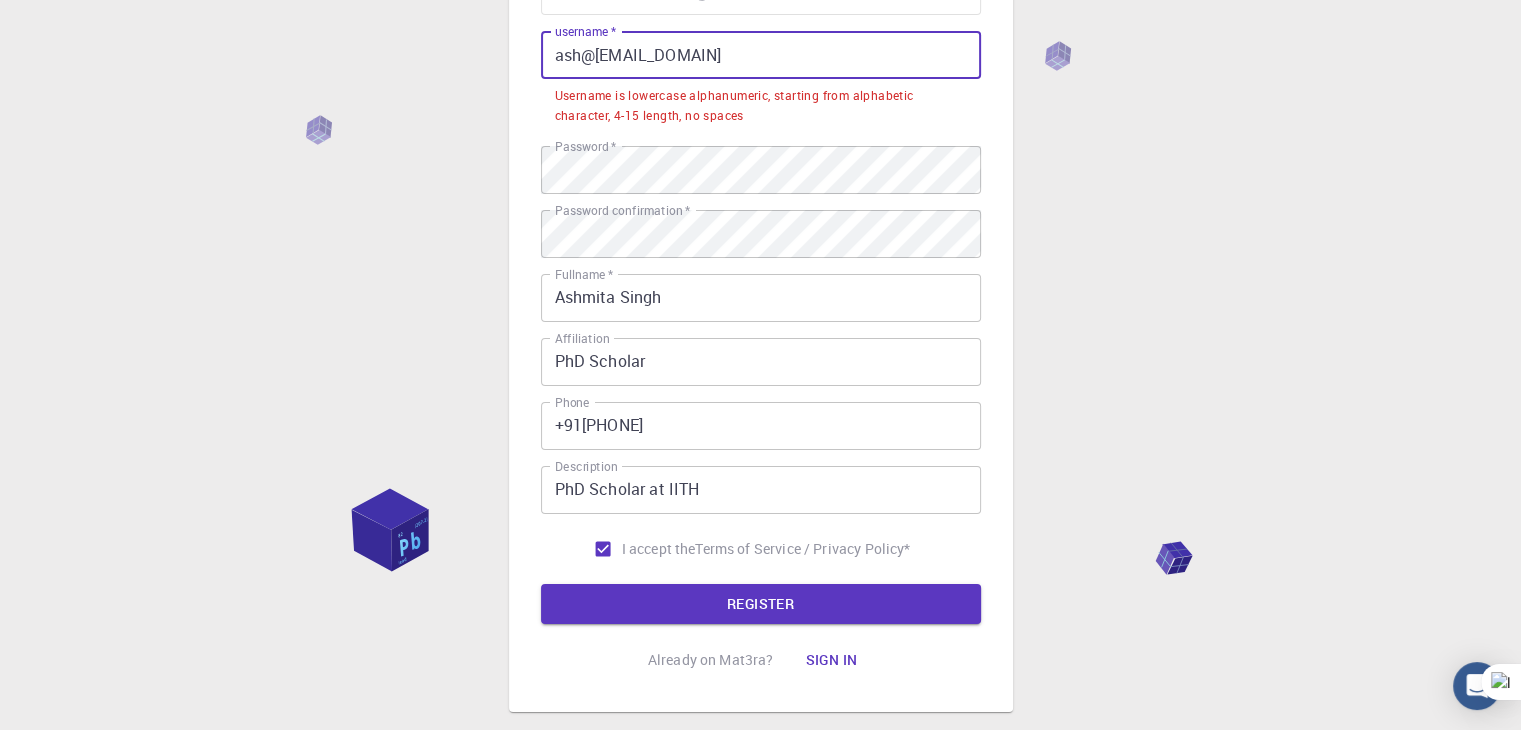 click on "ash@[EMAIL_DOMAIN]" at bounding box center [761, 55] 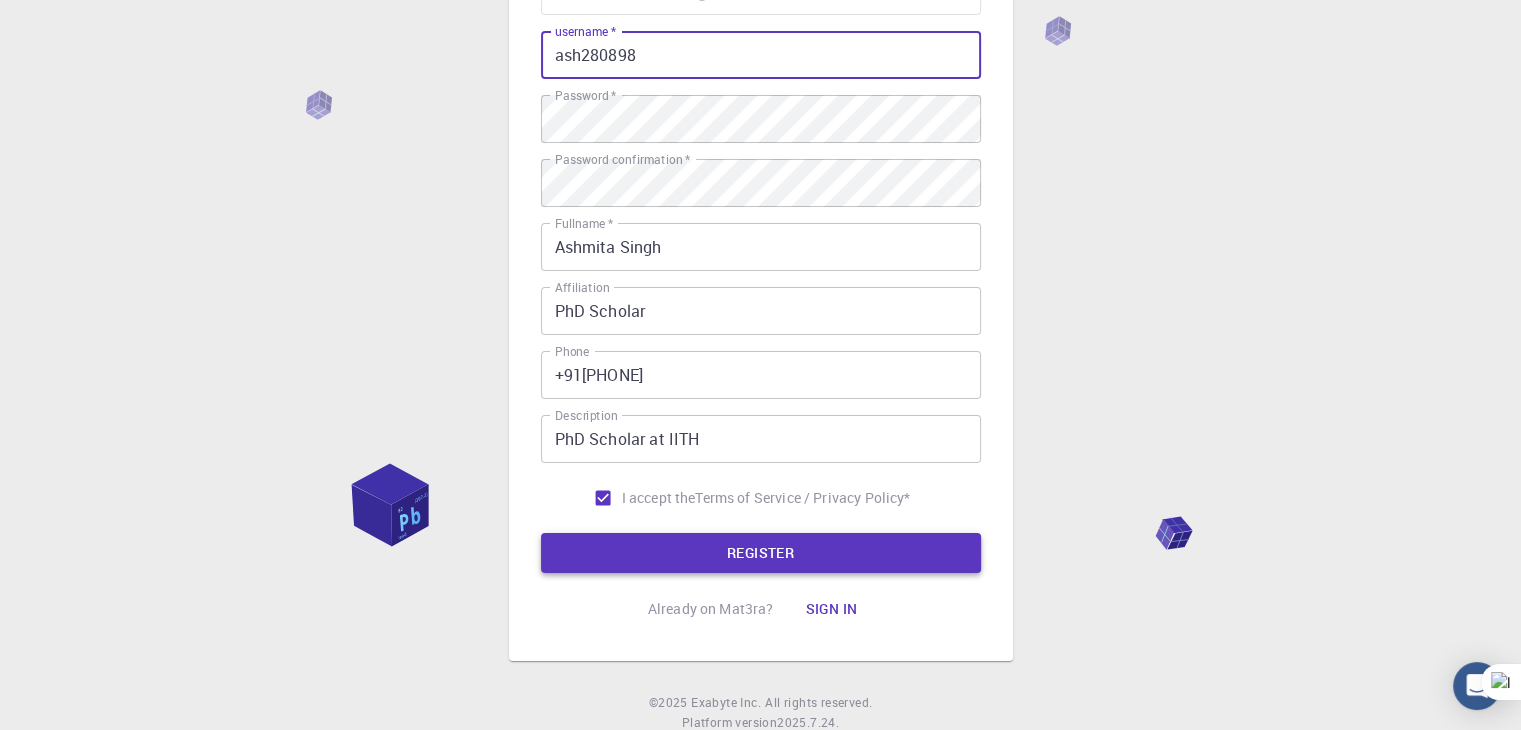 type on "ash280898" 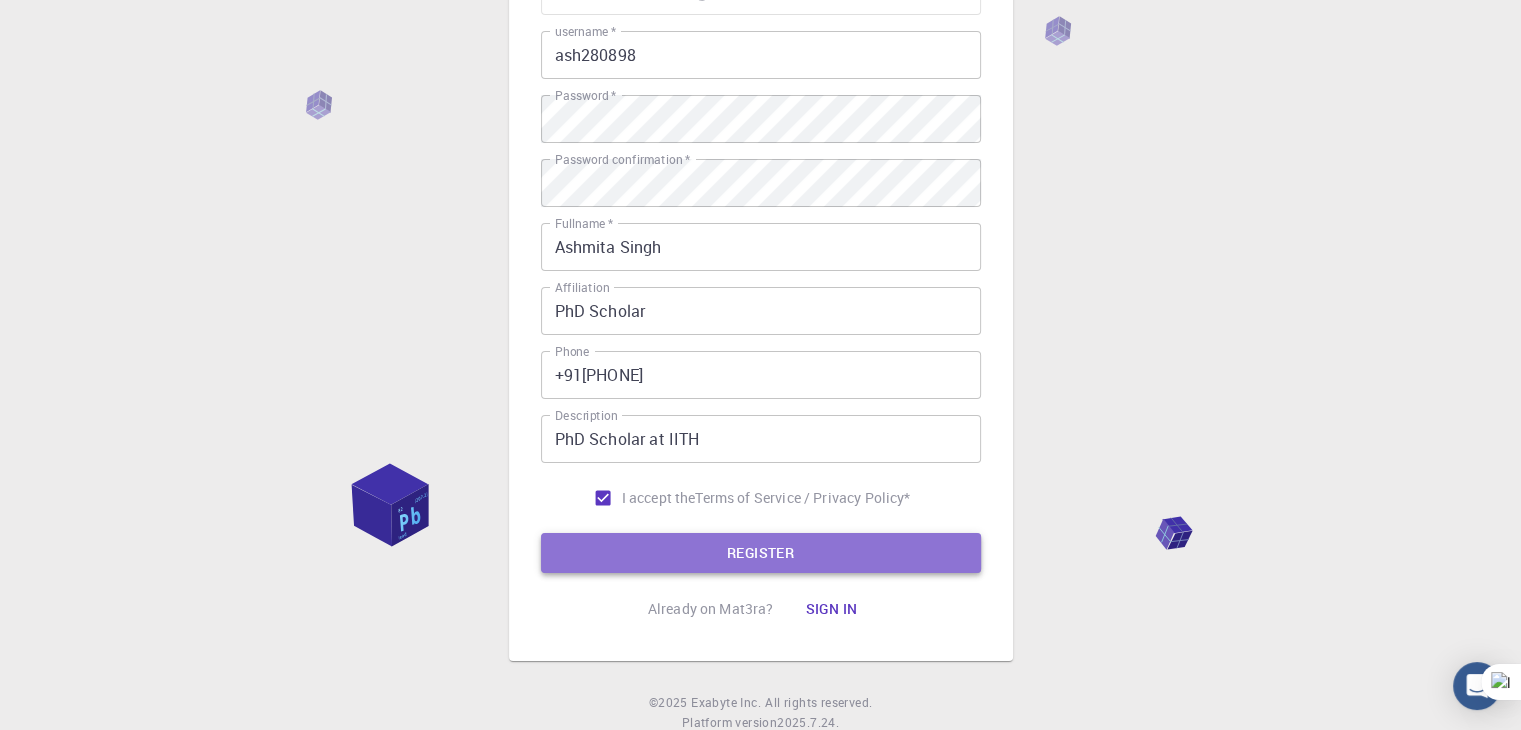 click on "REGISTER" at bounding box center [761, 553] 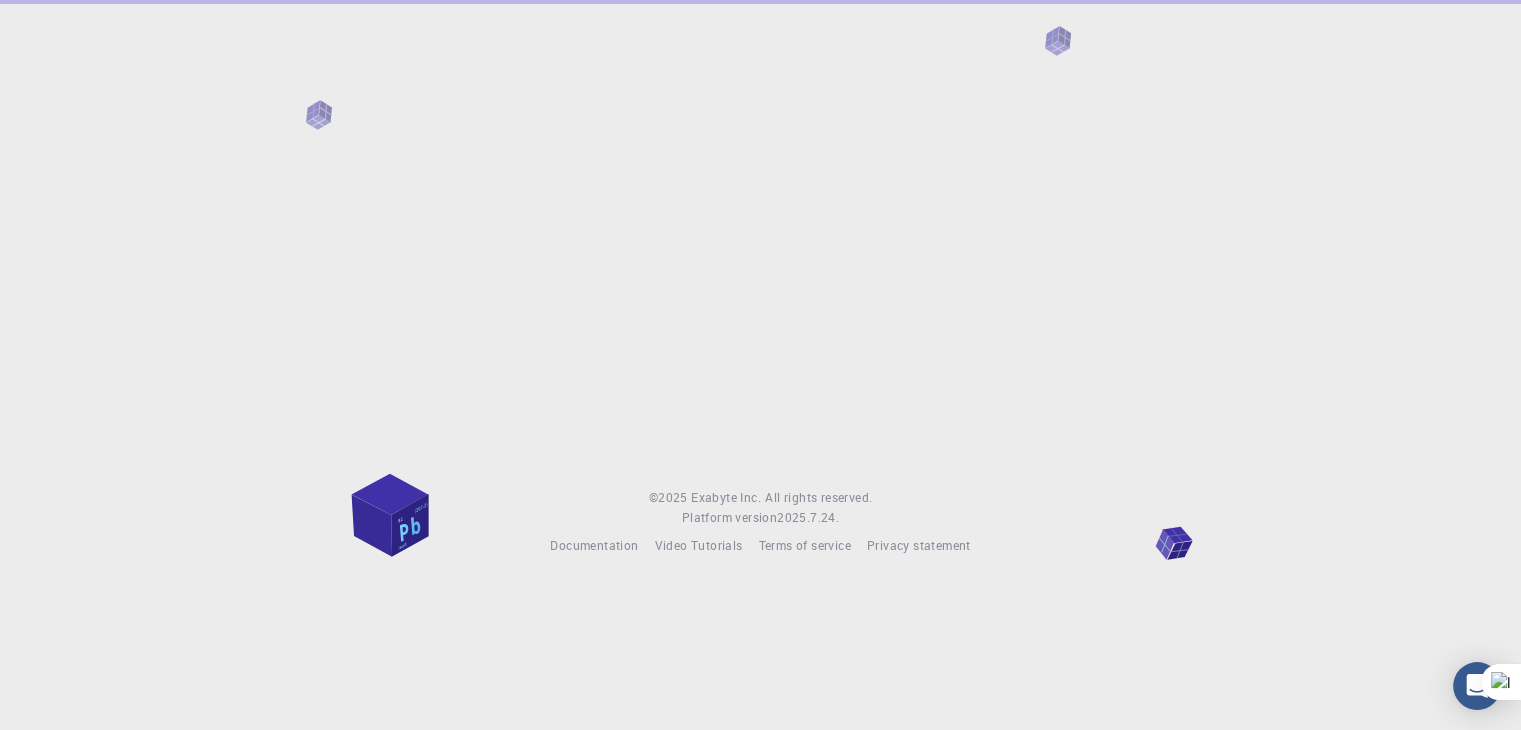 scroll, scrollTop: 0, scrollLeft: 0, axis: both 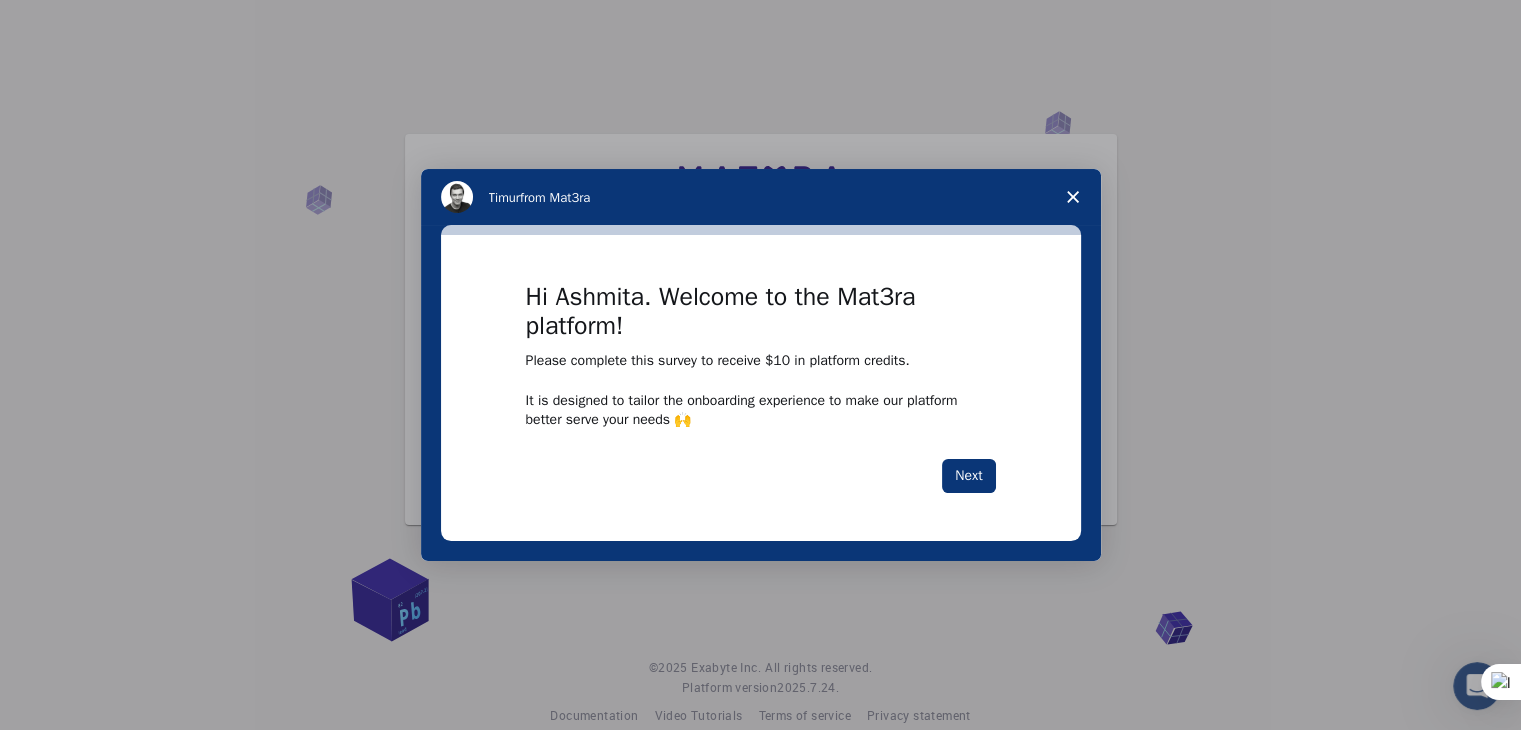 click 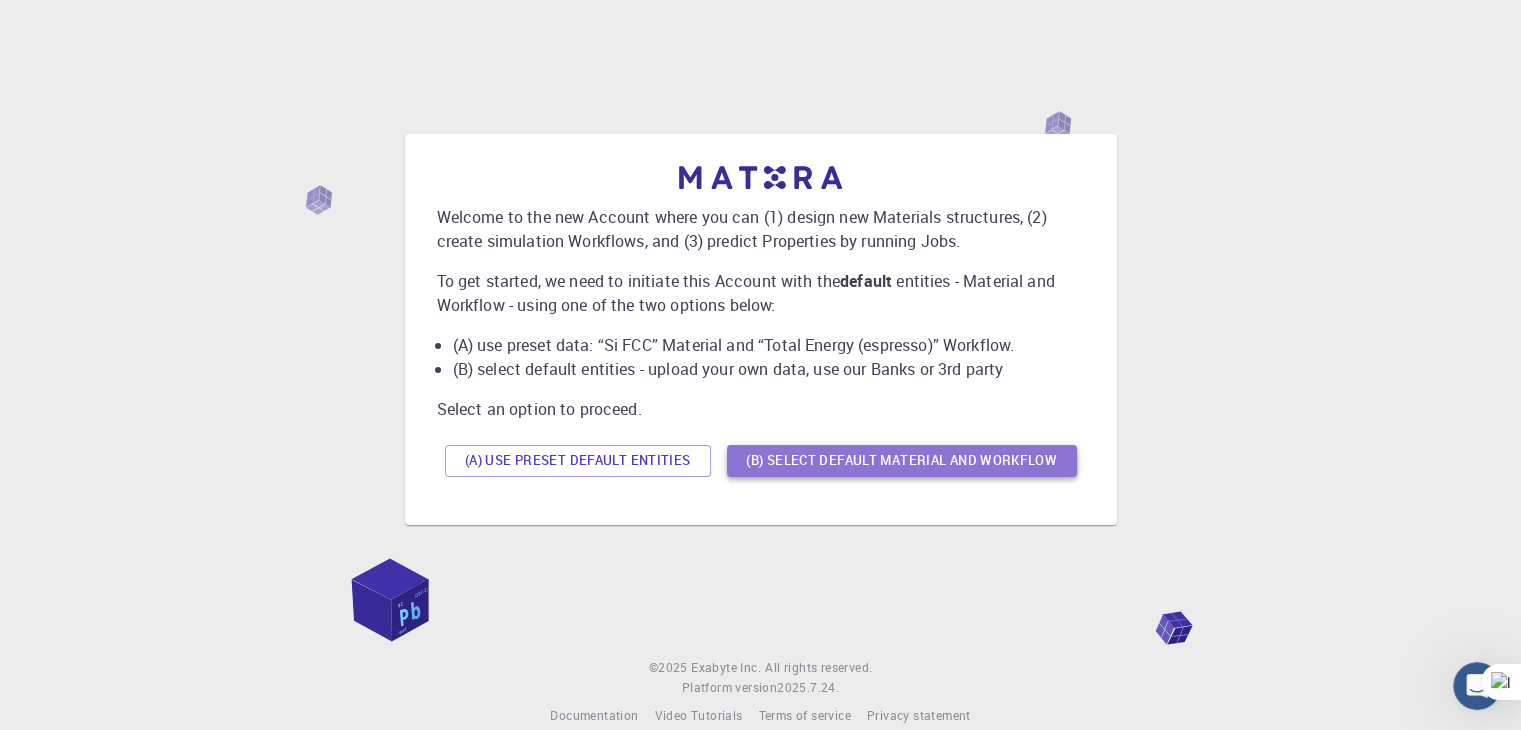 click on "(B) Select default material and workflow" at bounding box center (902, 461) 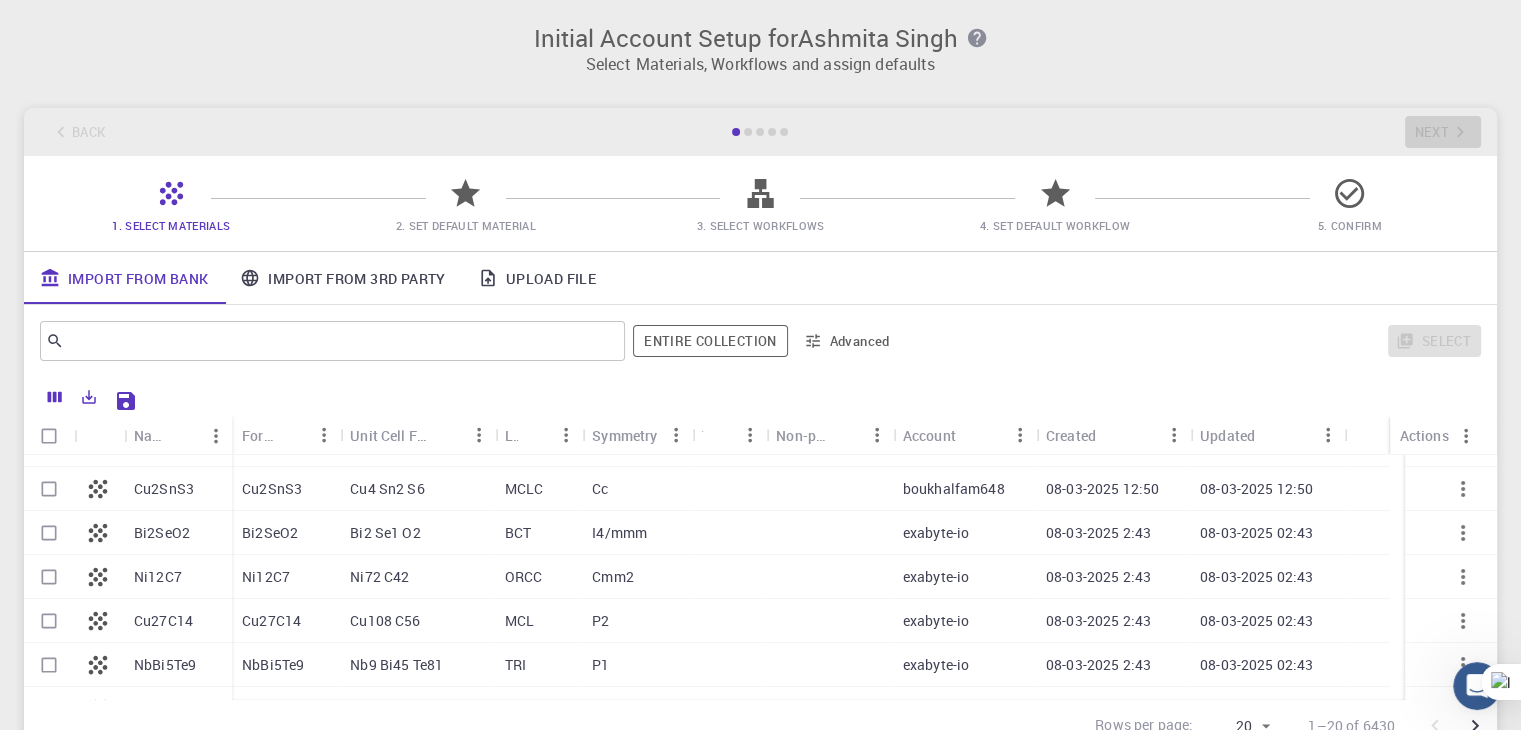 scroll, scrollTop: 131, scrollLeft: 0, axis: vertical 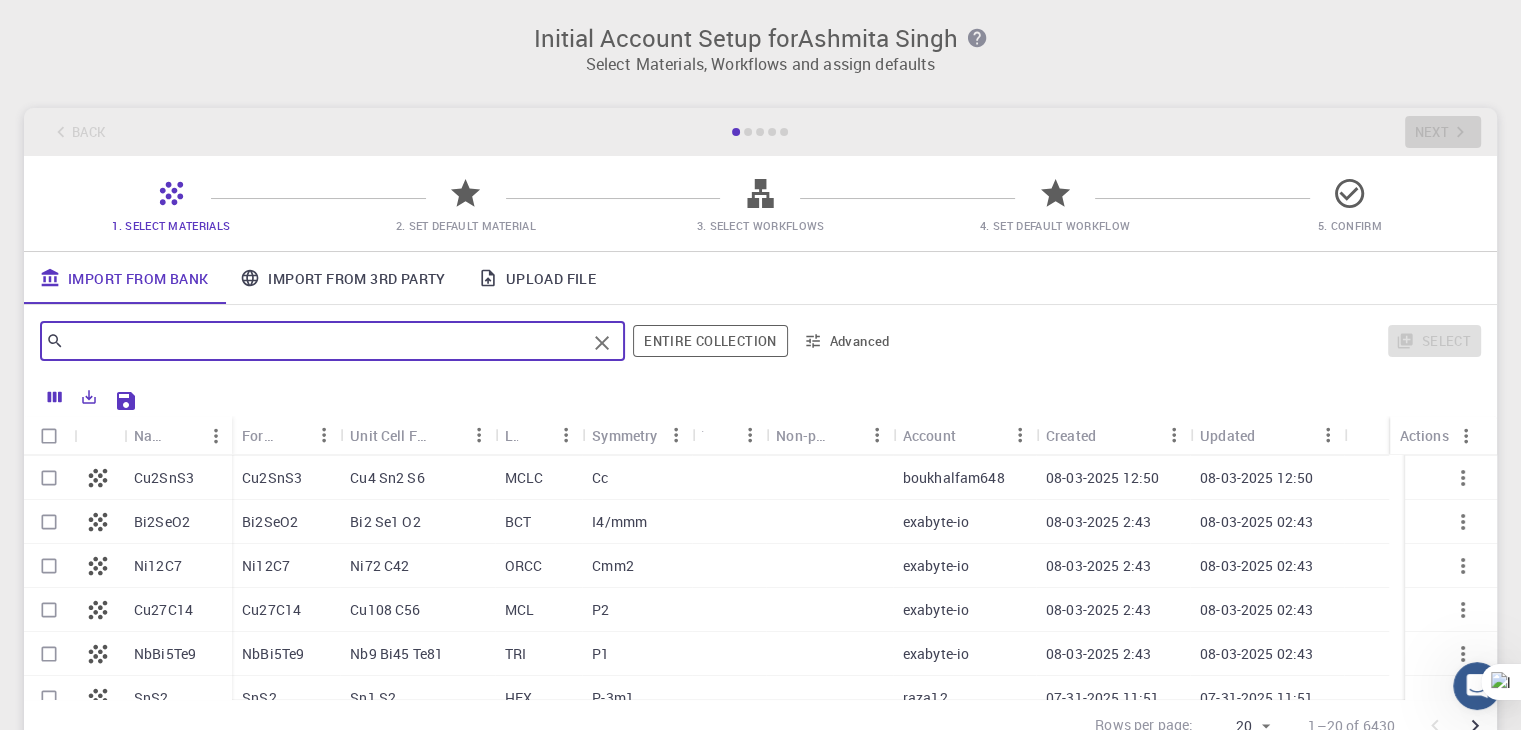 click at bounding box center [325, 341] 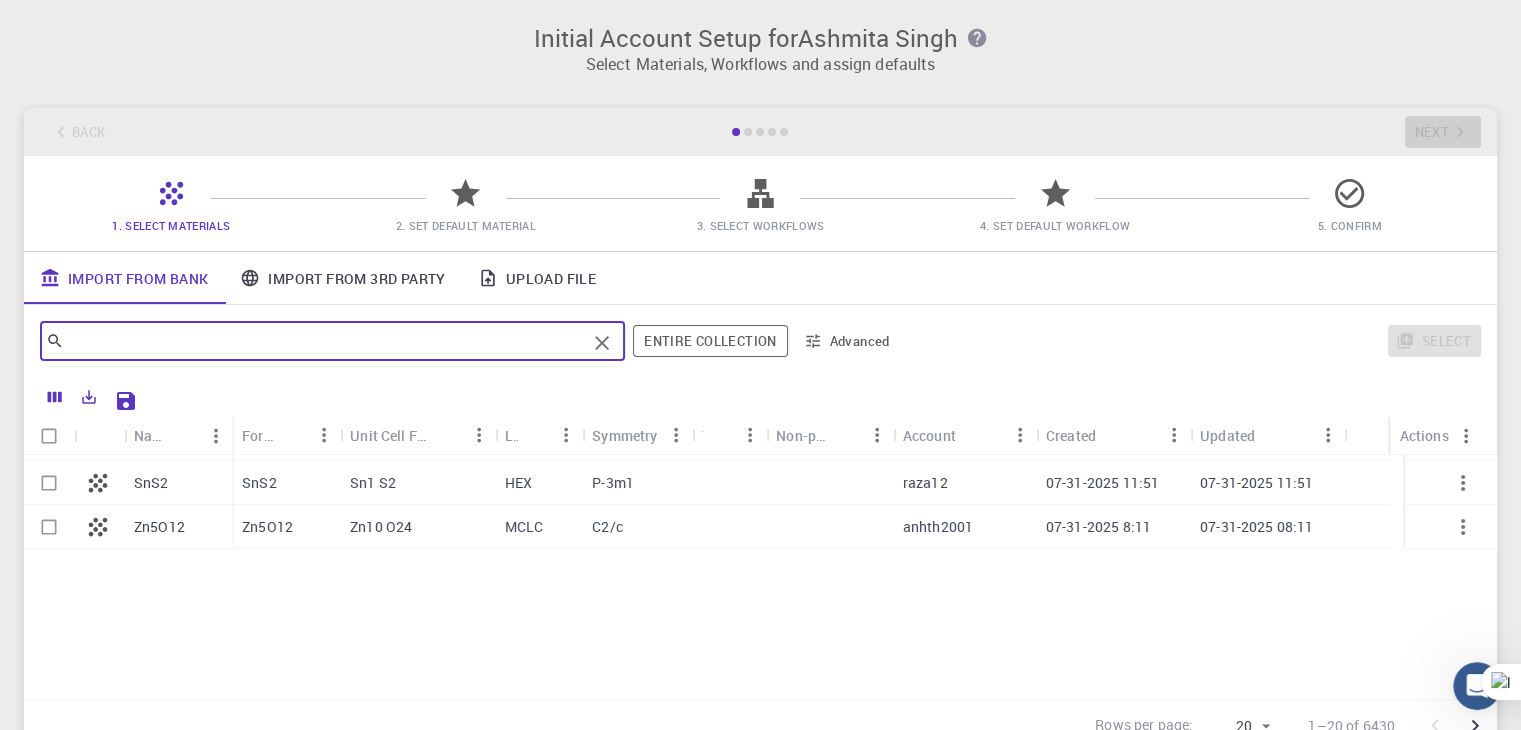 scroll, scrollTop: 0, scrollLeft: 0, axis: both 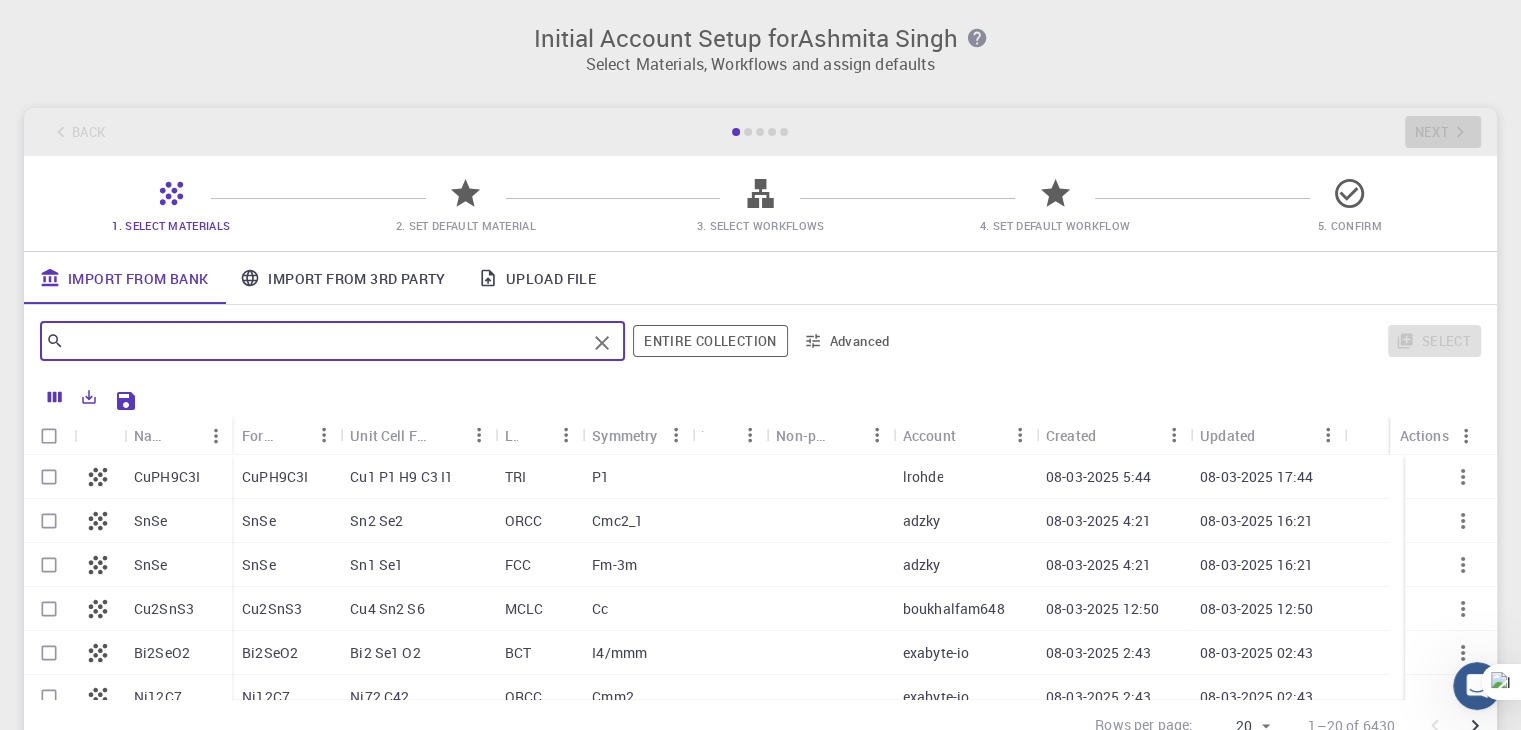 click on "​" at bounding box center [332, 341] 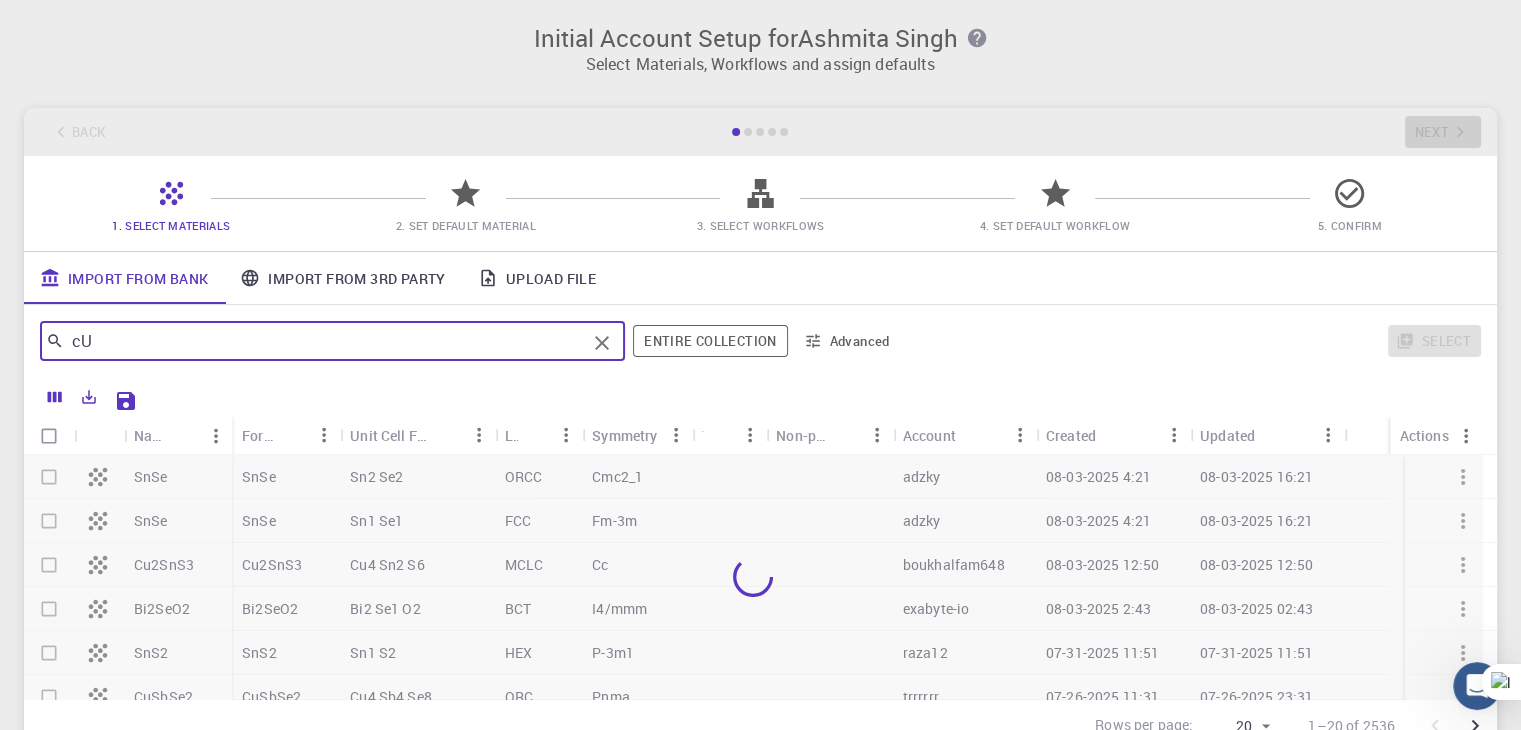 type on "c" 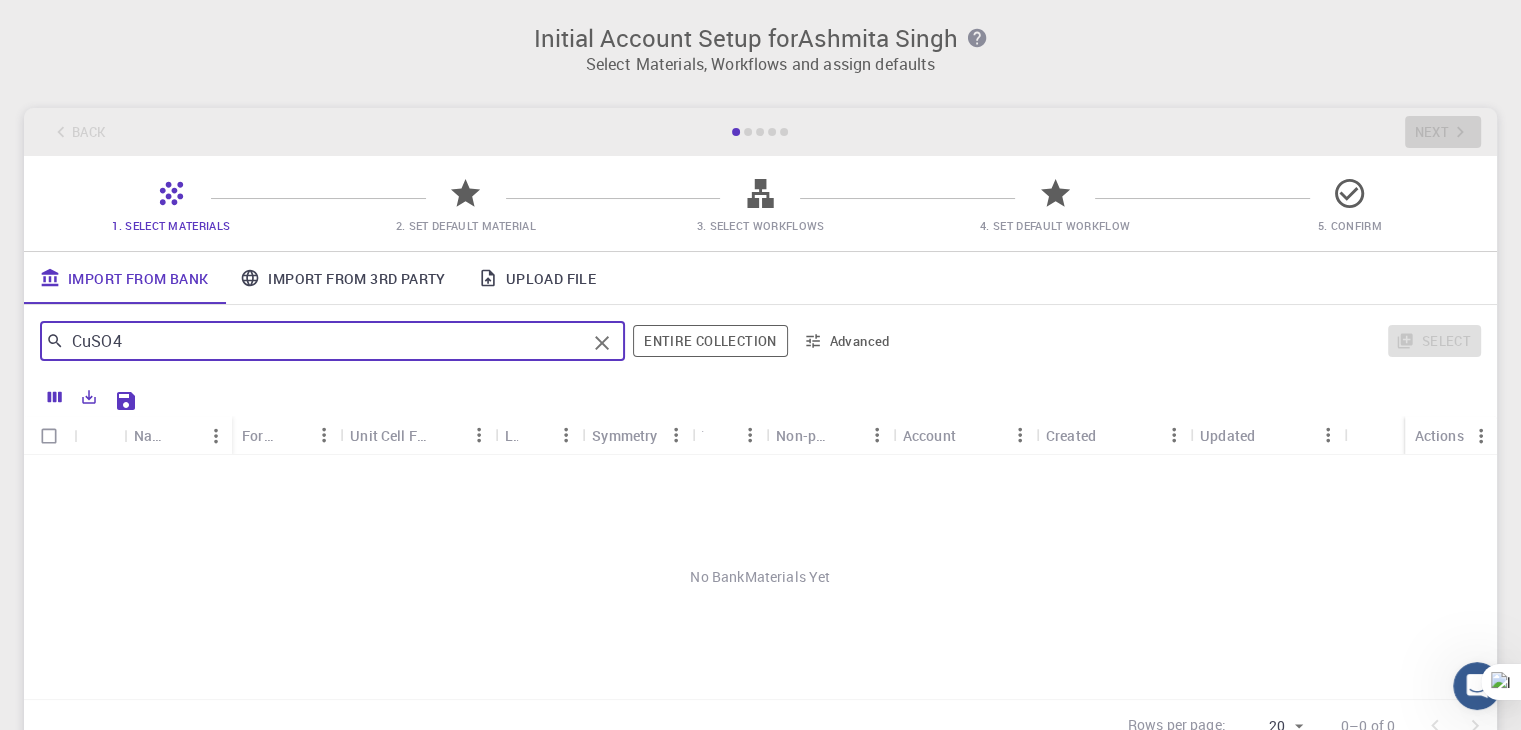 click on "CuSO4" at bounding box center (325, 341) 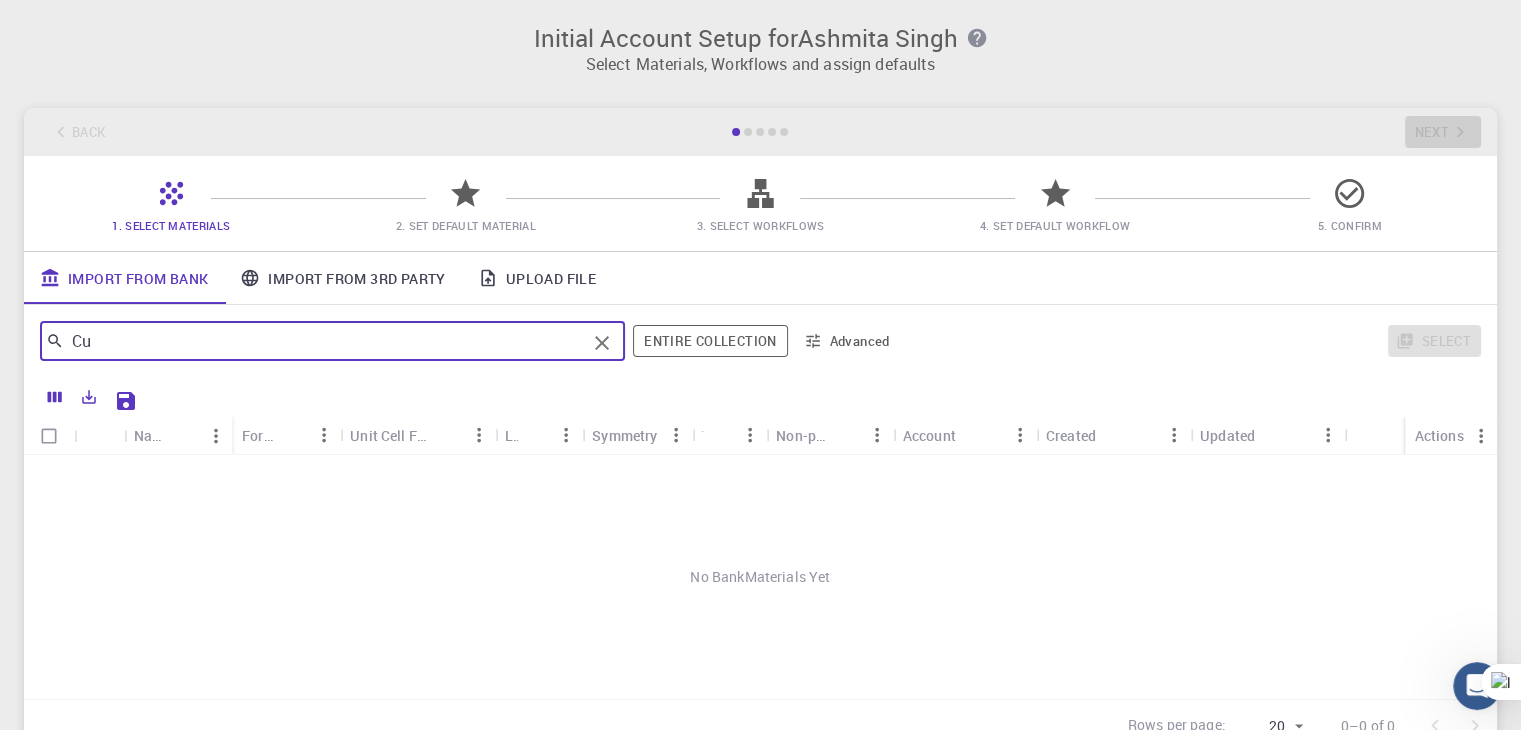 type on "C" 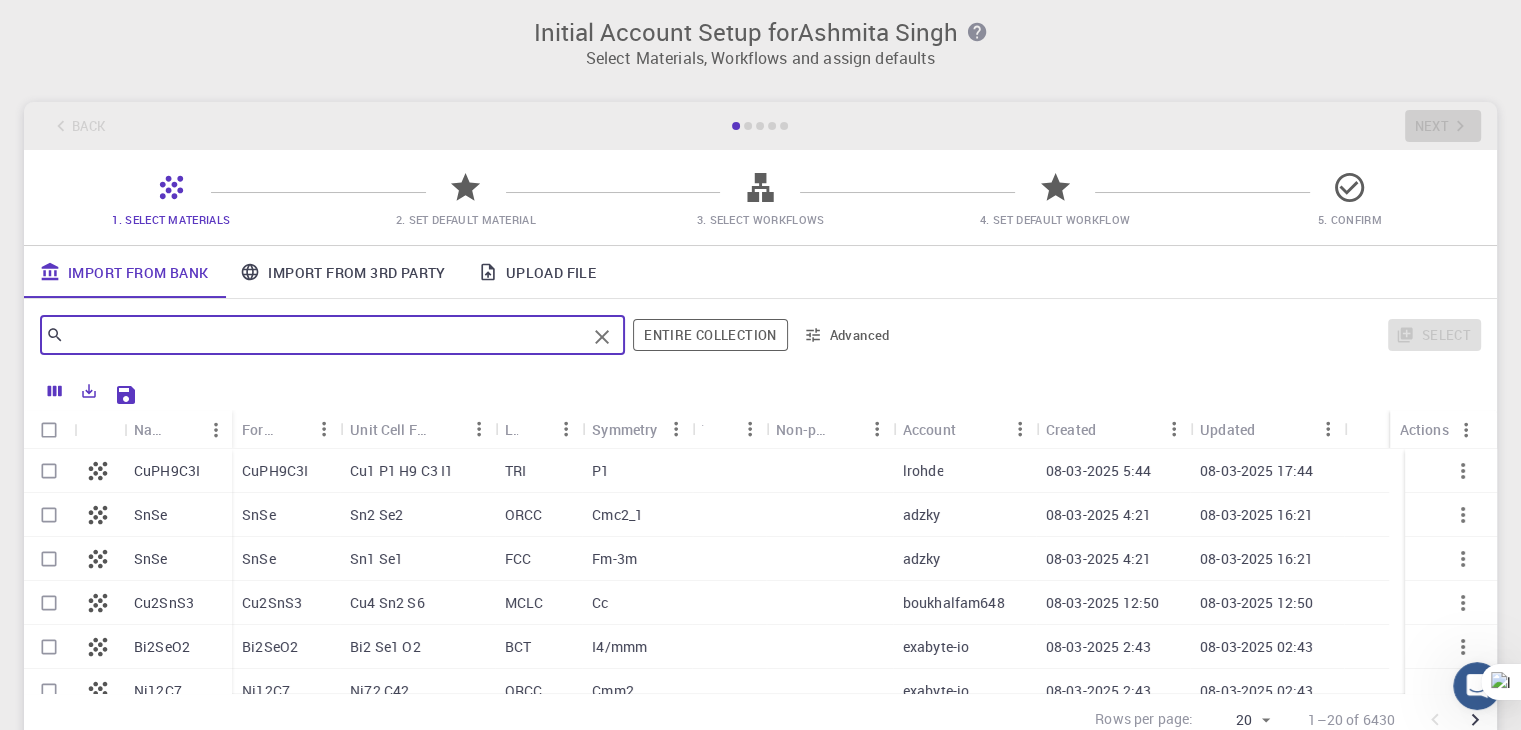 scroll, scrollTop: 0, scrollLeft: 0, axis: both 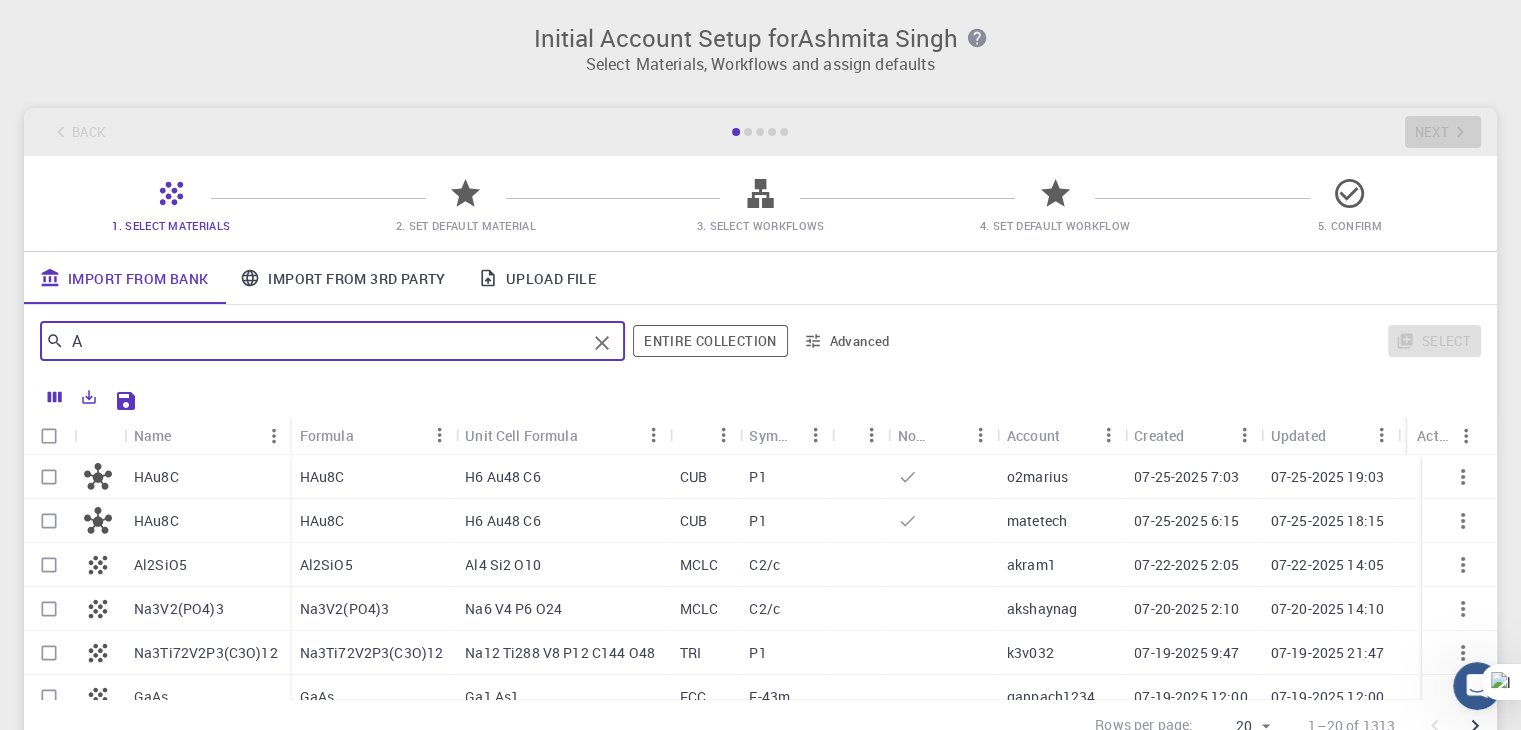 type on "A" 